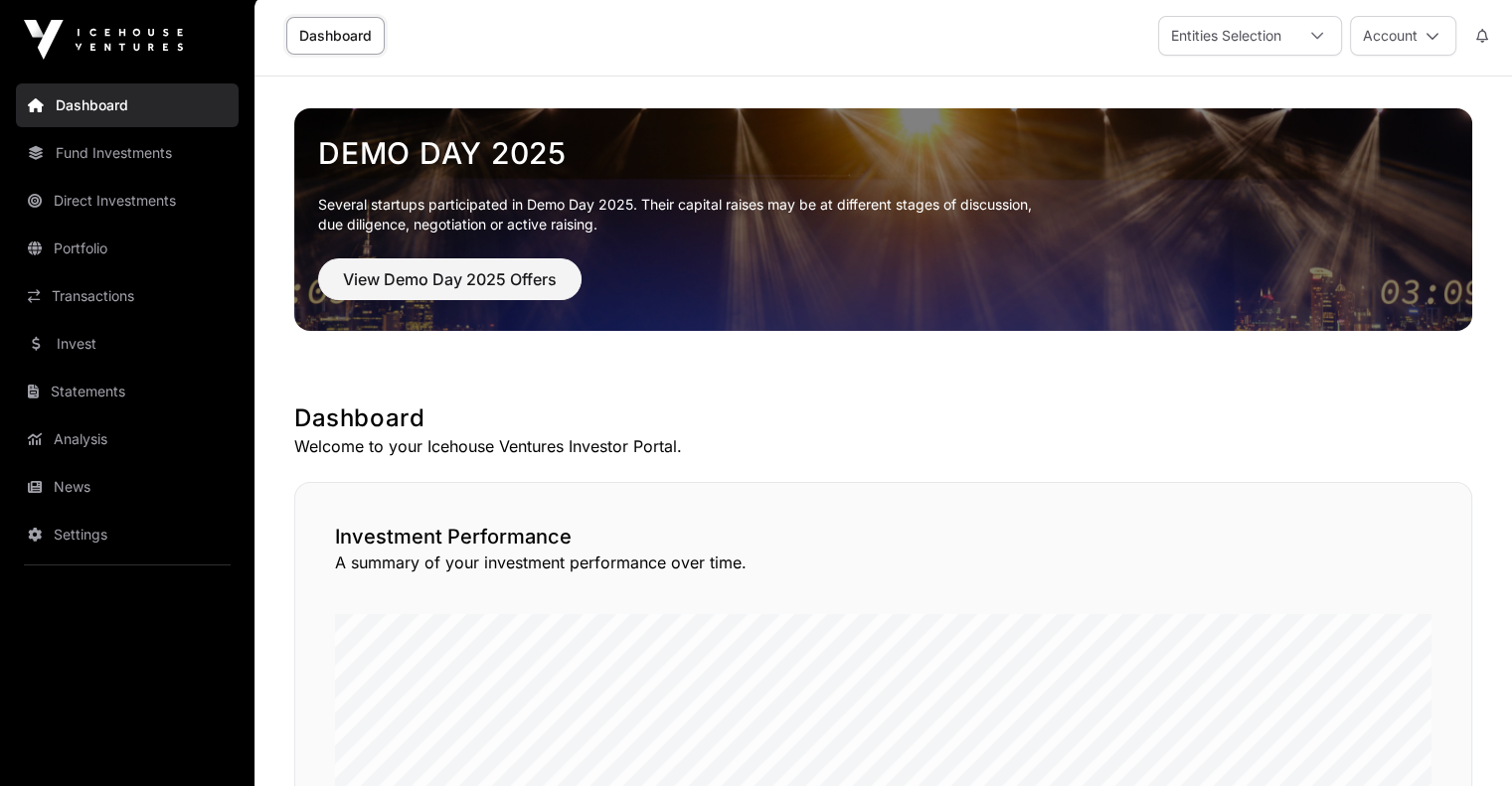 scroll, scrollTop: 0, scrollLeft: 0, axis: both 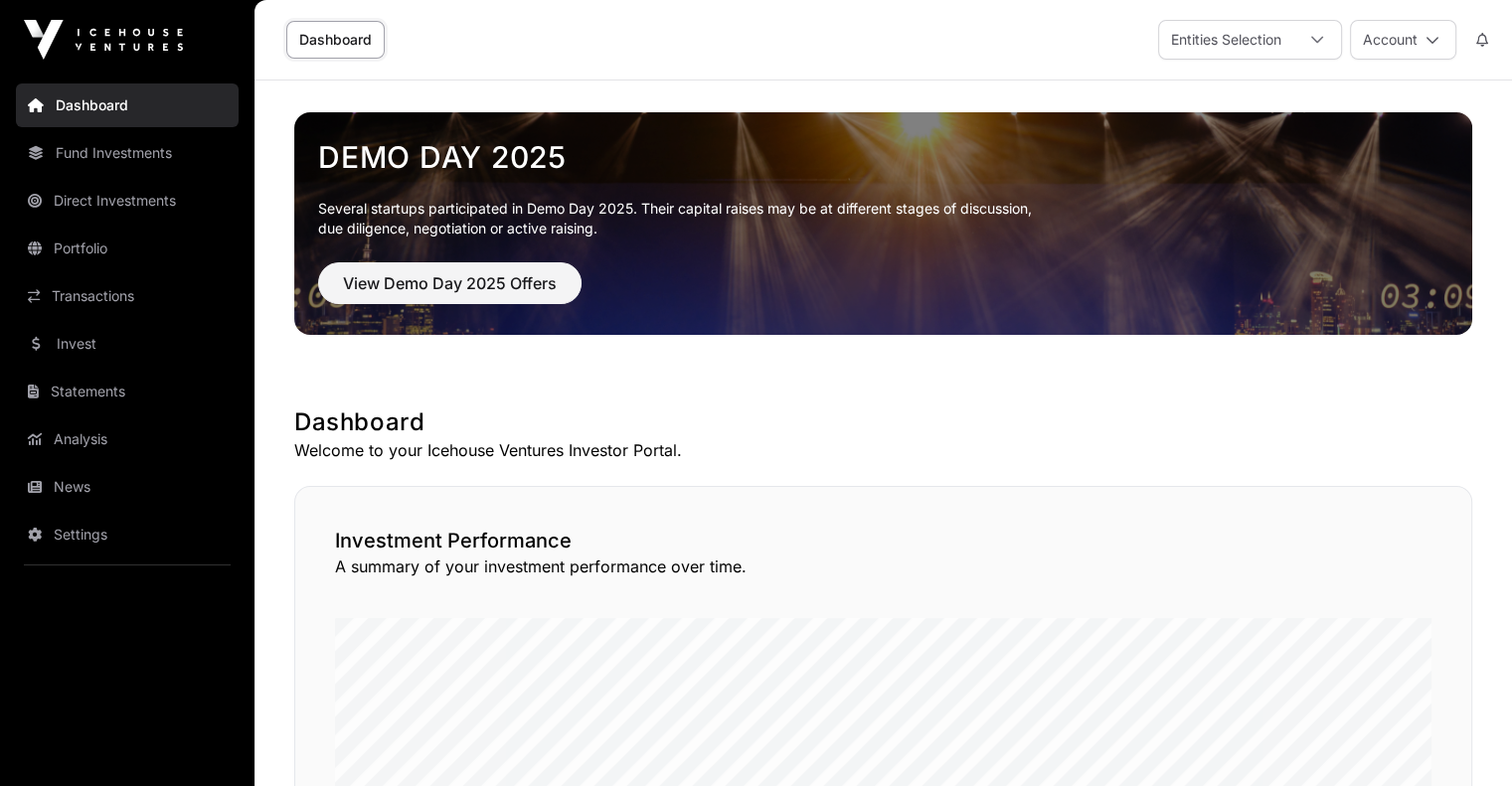 click on "Direct Investments" 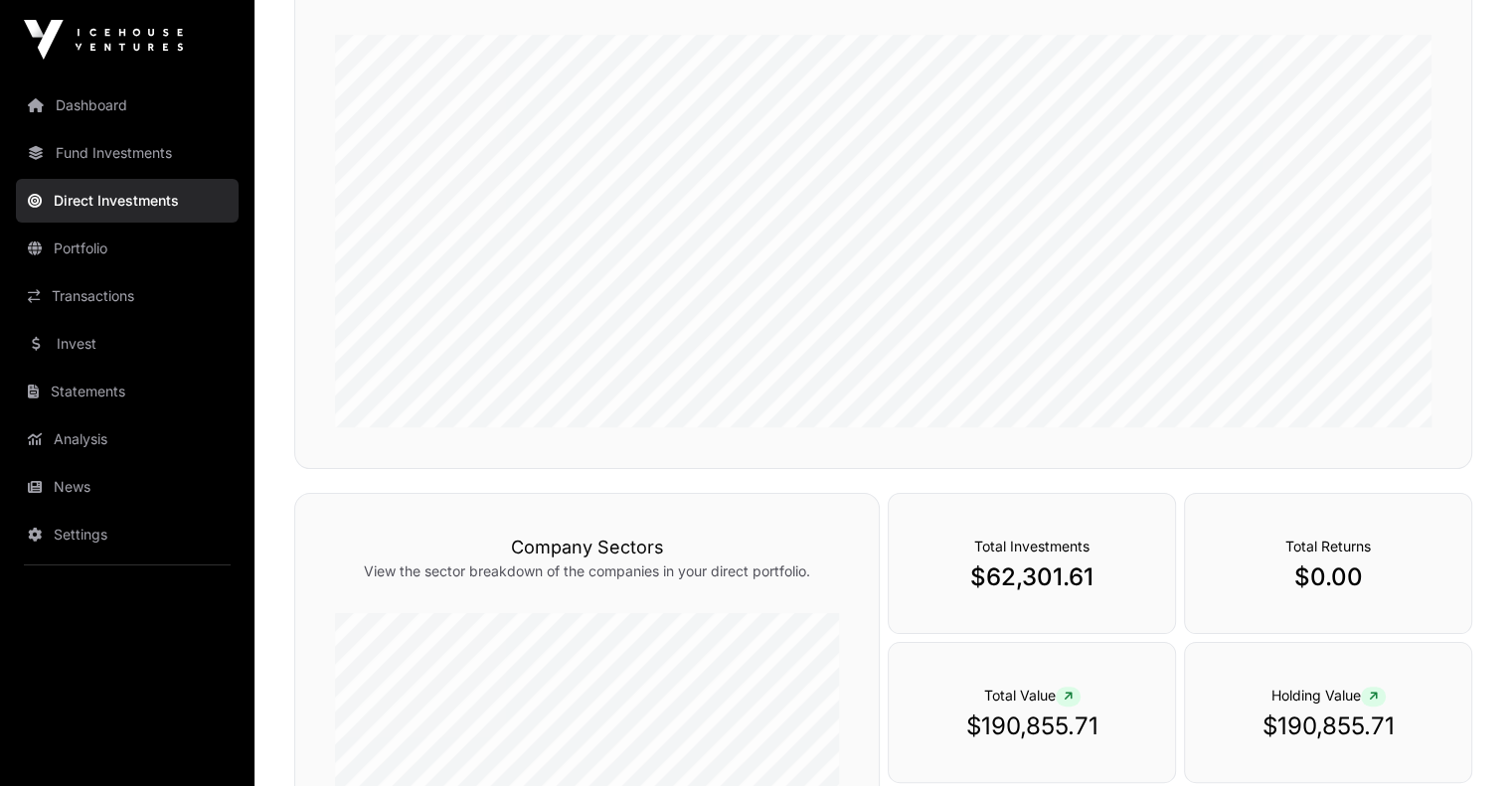 scroll, scrollTop: 0, scrollLeft: 0, axis: both 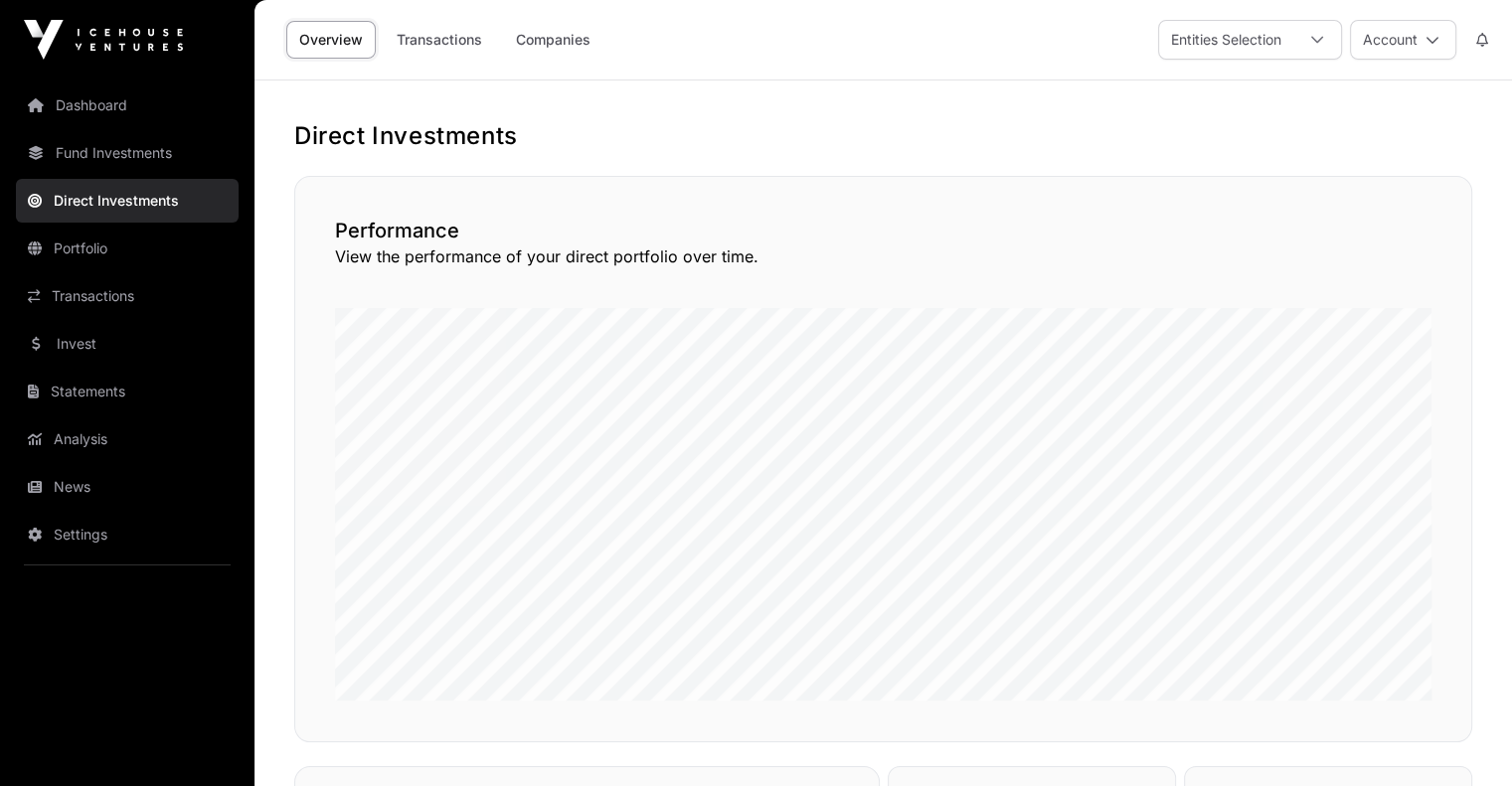 click on "Entities Selection" 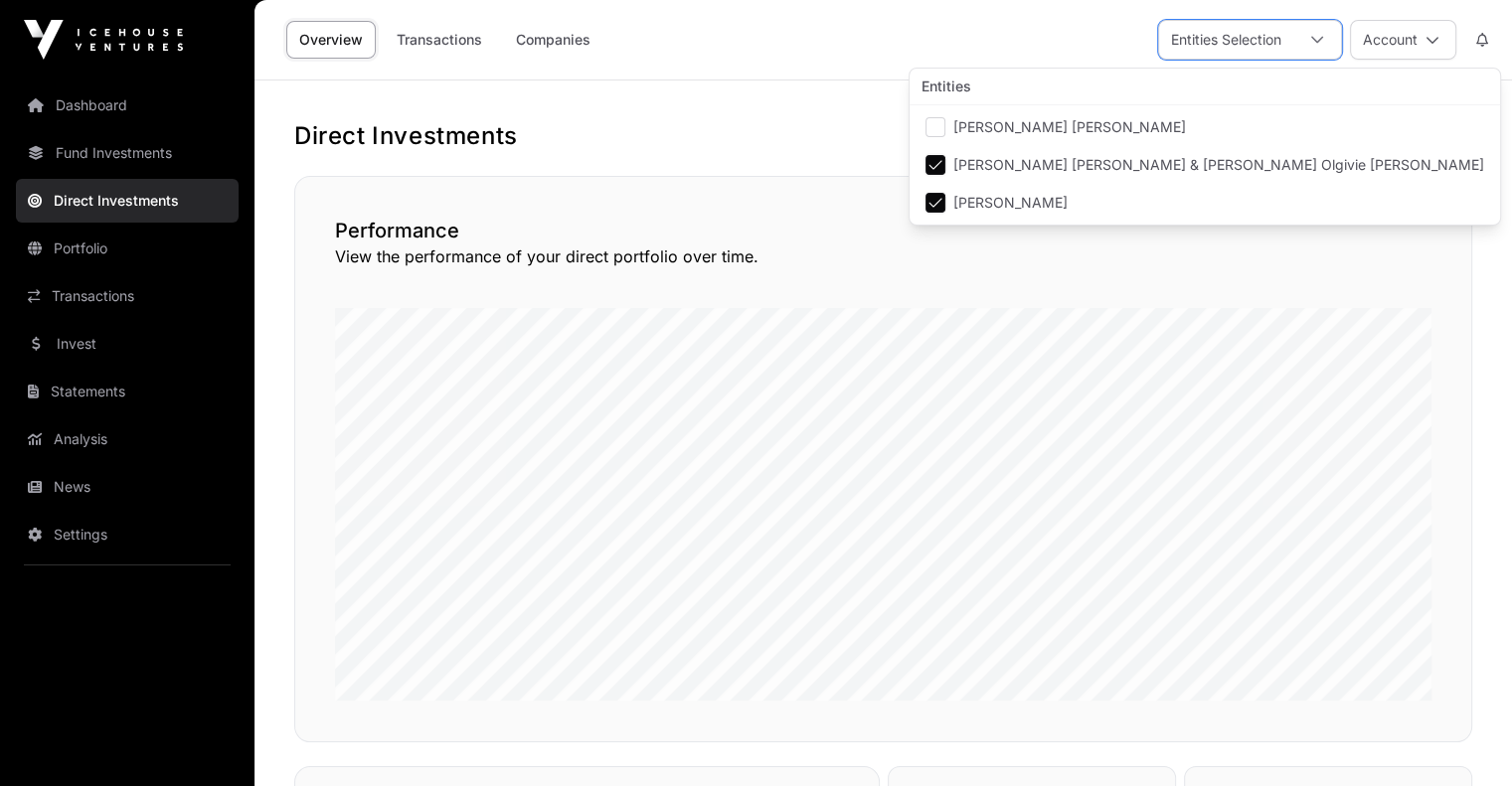 scroll, scrollTop: 20, scrollLeft: 12, axis: both 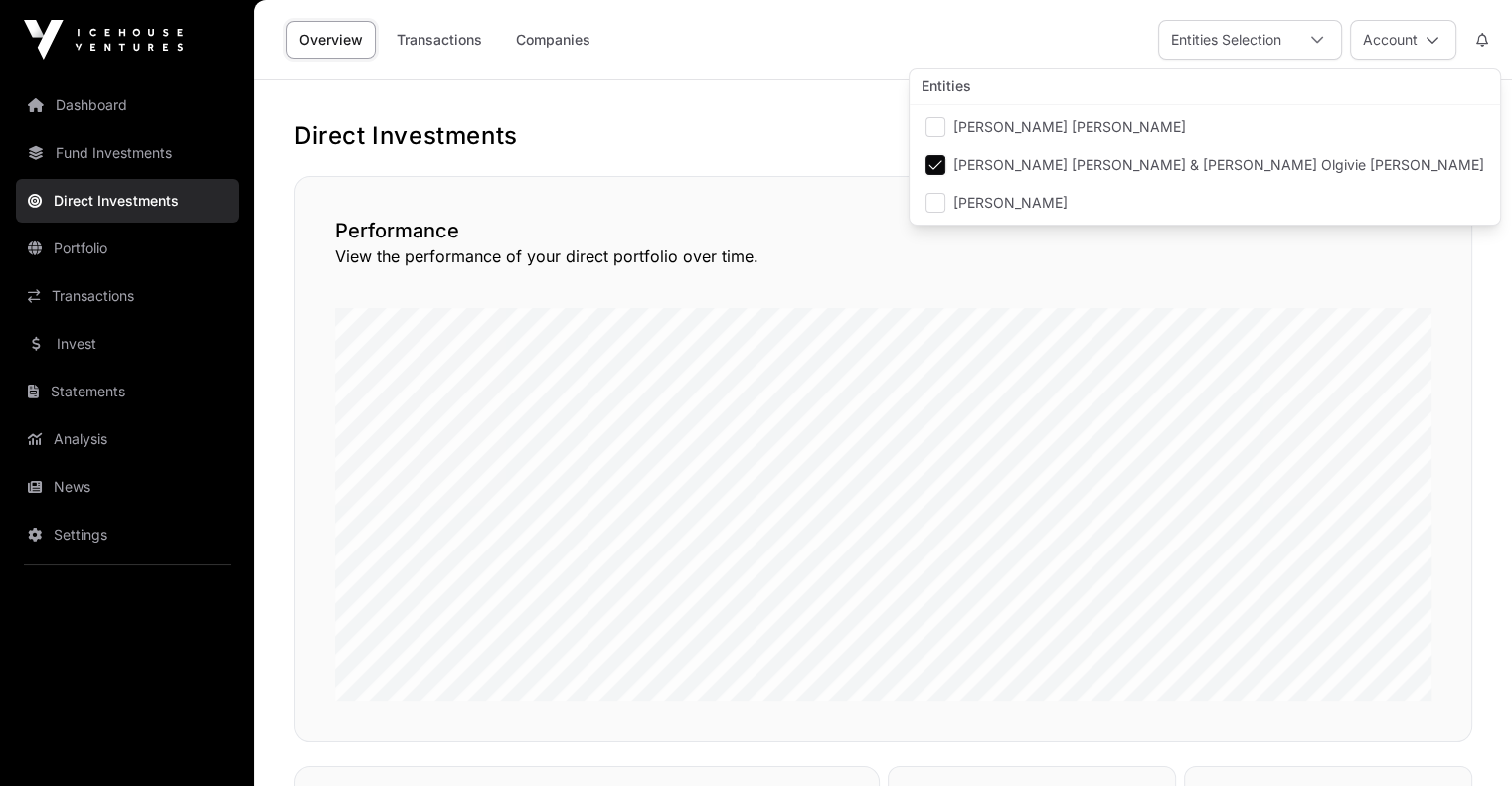 click on "Direct Investments   Performance   View the performance of your direct portfolio over time.   Company Sectors   View the sector breakdown of the companies in your direct portfolio.  Total Investments $30,000.01 Total Returns $0.00 Total Value  $76,411.35 Holding Value  $76,411.35 Investment Multiple  2.55x  Internal Rate Of Return  48.70%" 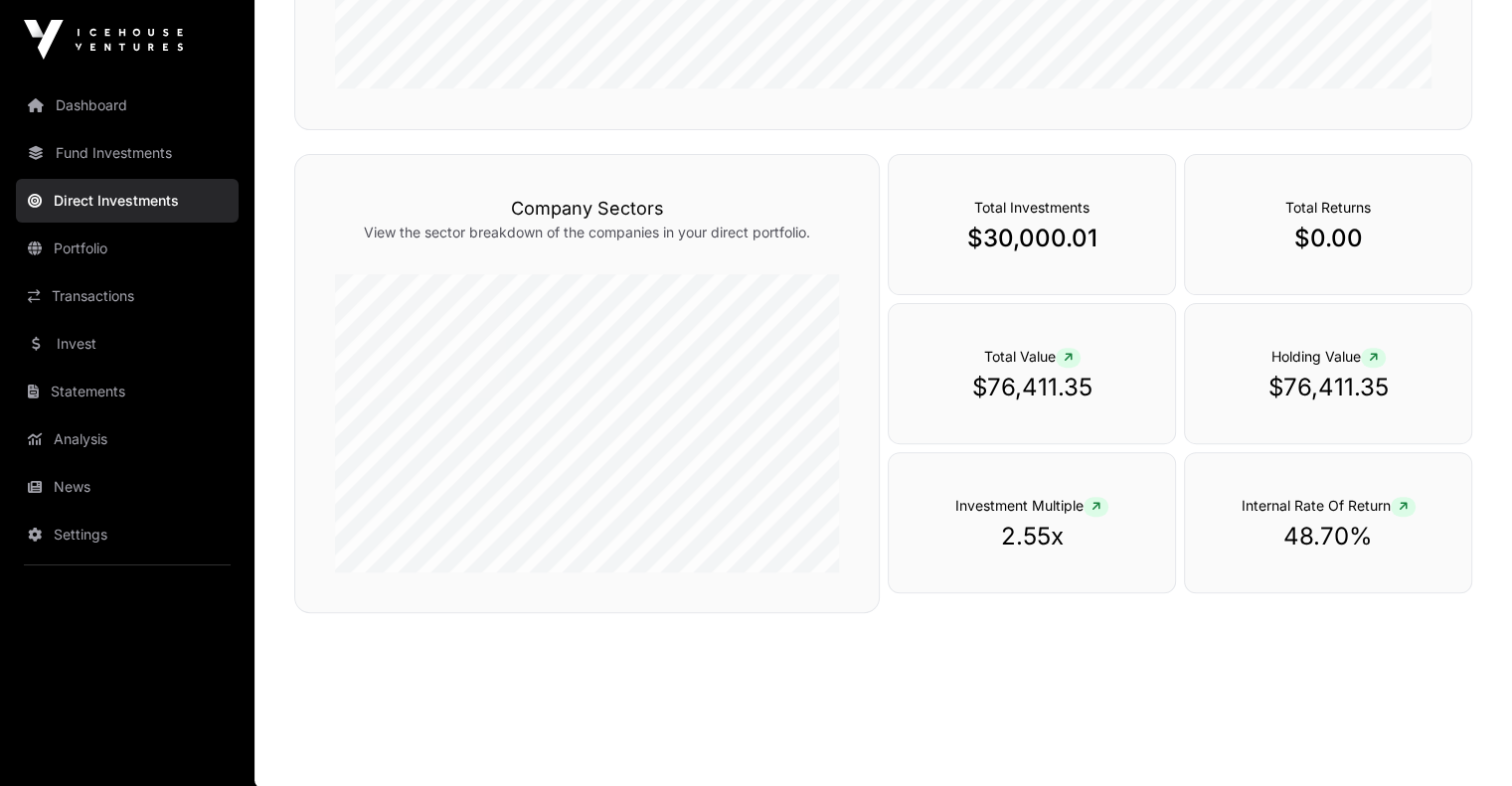 scroll, scrollTop: 612, scrollLeft: 0, axis: vertical 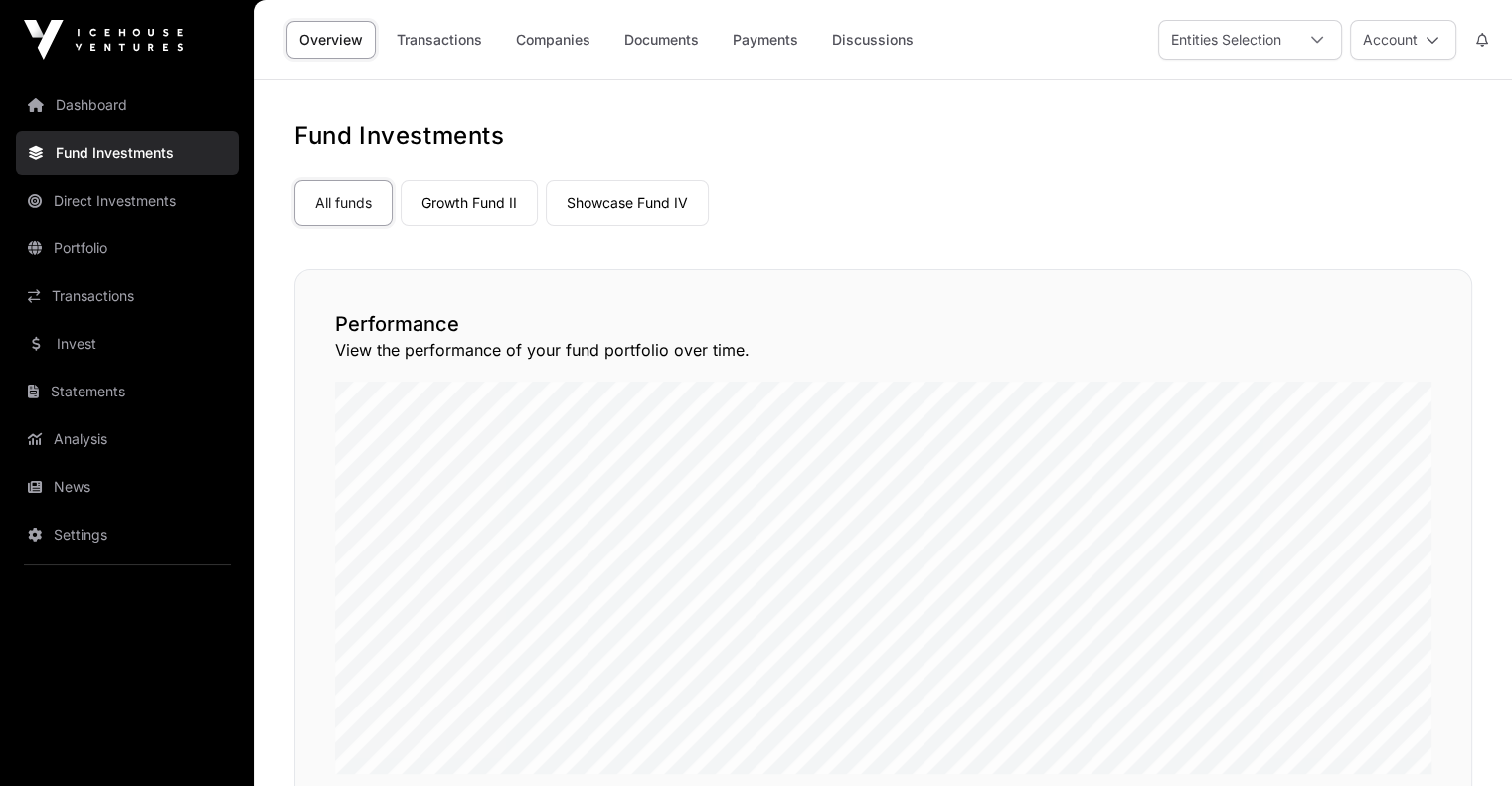 click on "Entities Selection" 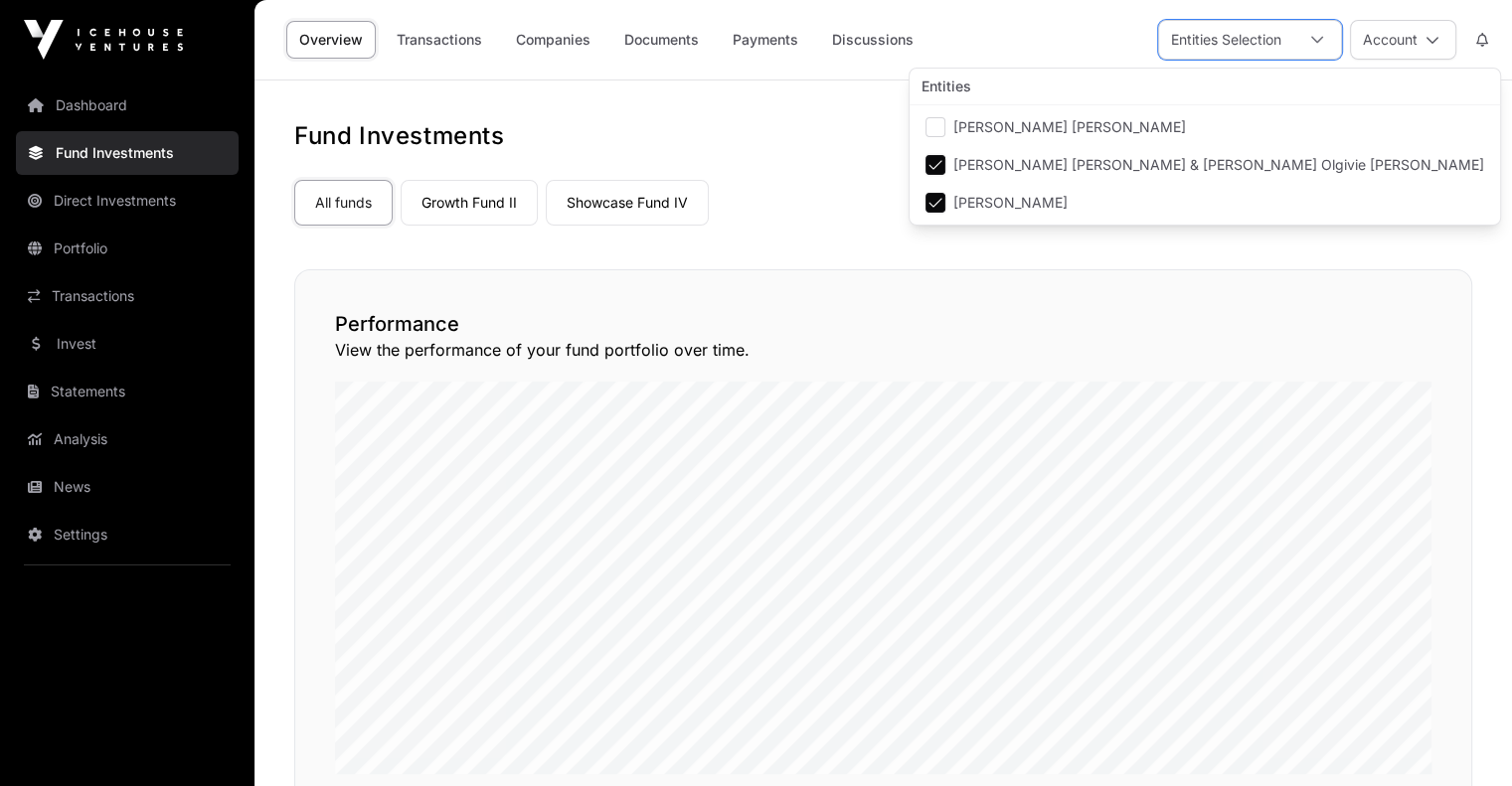 scroll, scrollTop: 20, scrollLeft: 12, axis: both 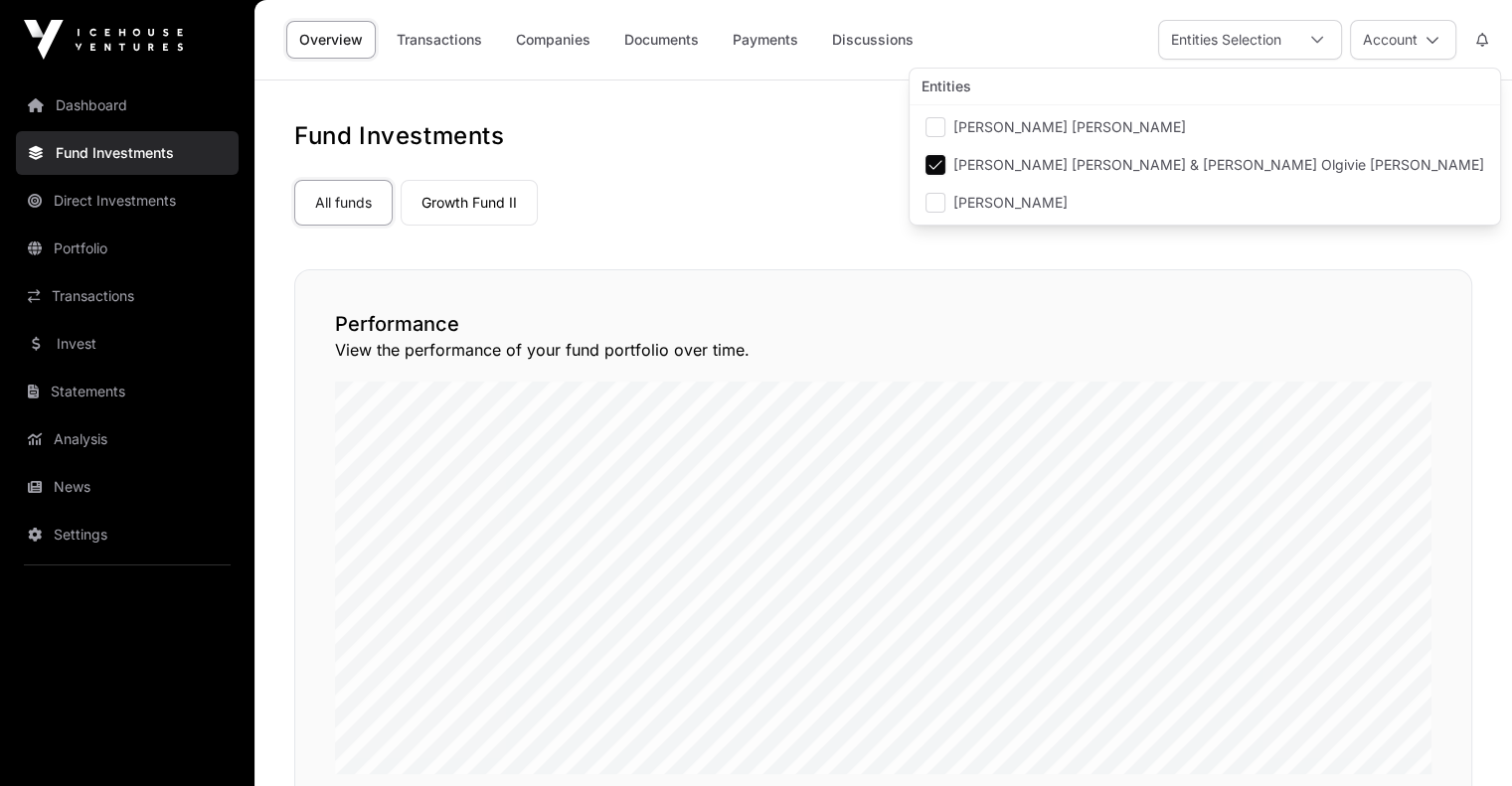 click on "All funds  Growth Fund II" 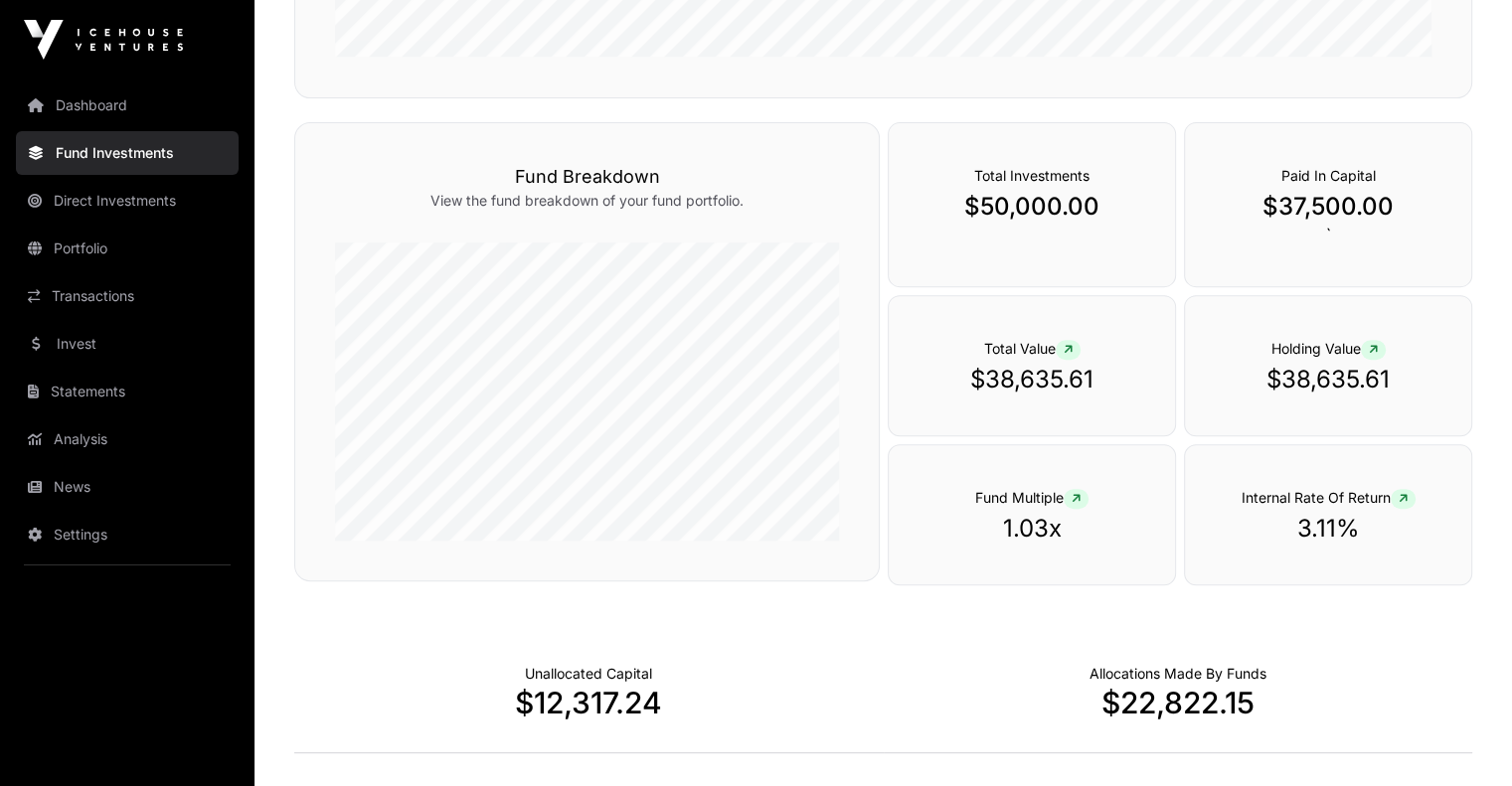 scroll, scrollTop: 1221, scrollLeft: 0, axis: vertical 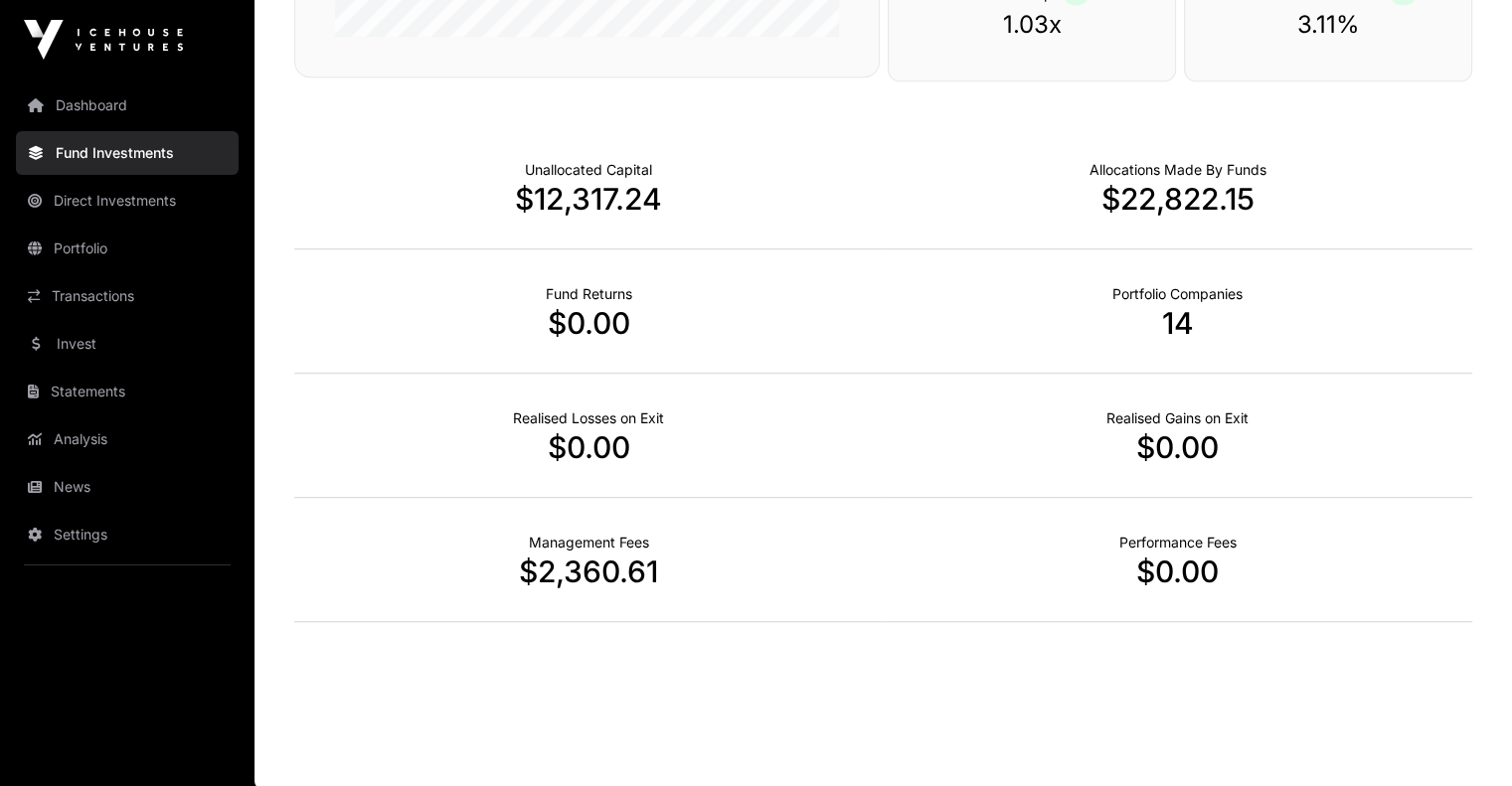 click on "Portfolio" 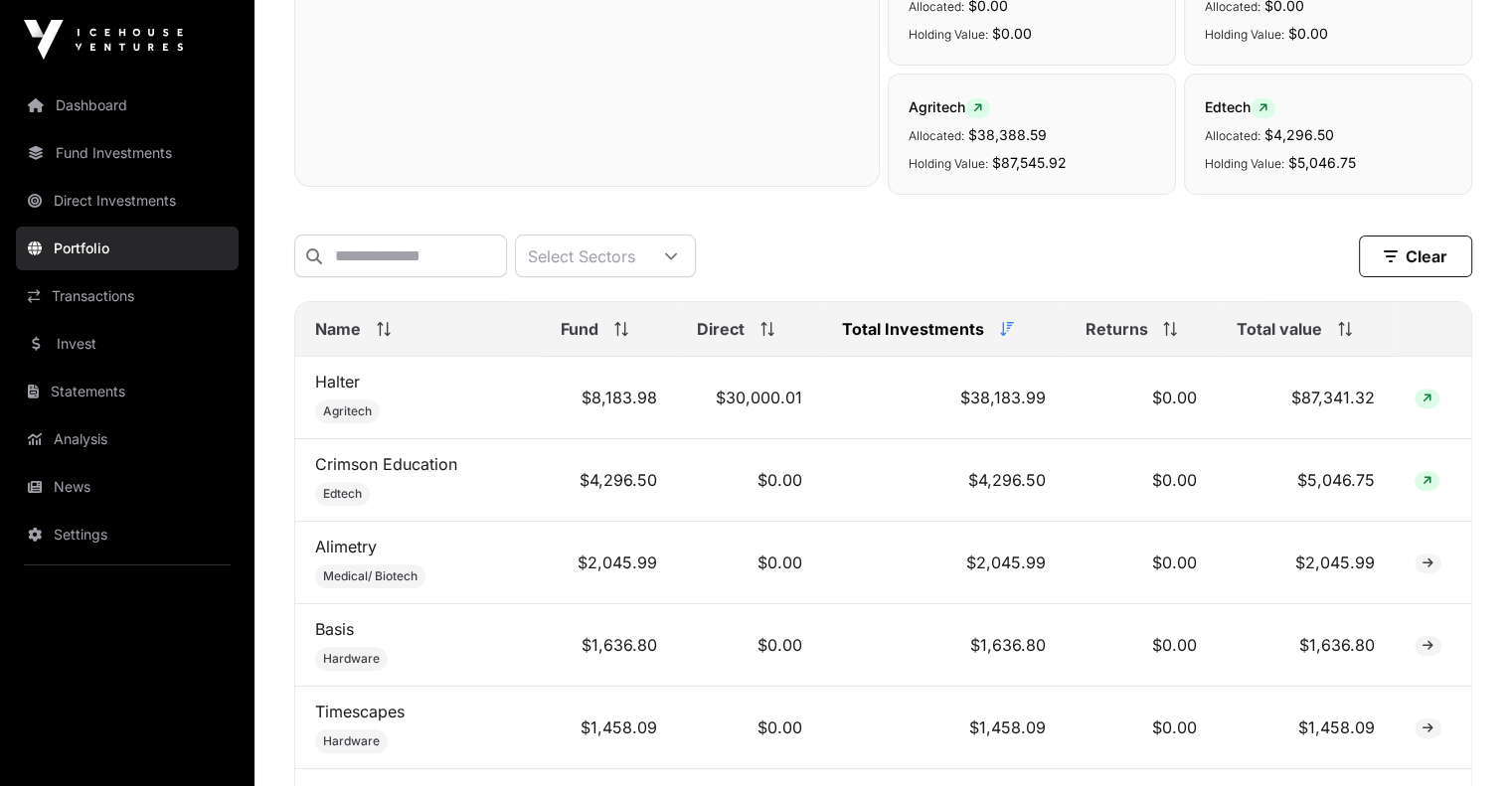 scroll, scrollTop: 0, scrollLeft: 0, axis: both 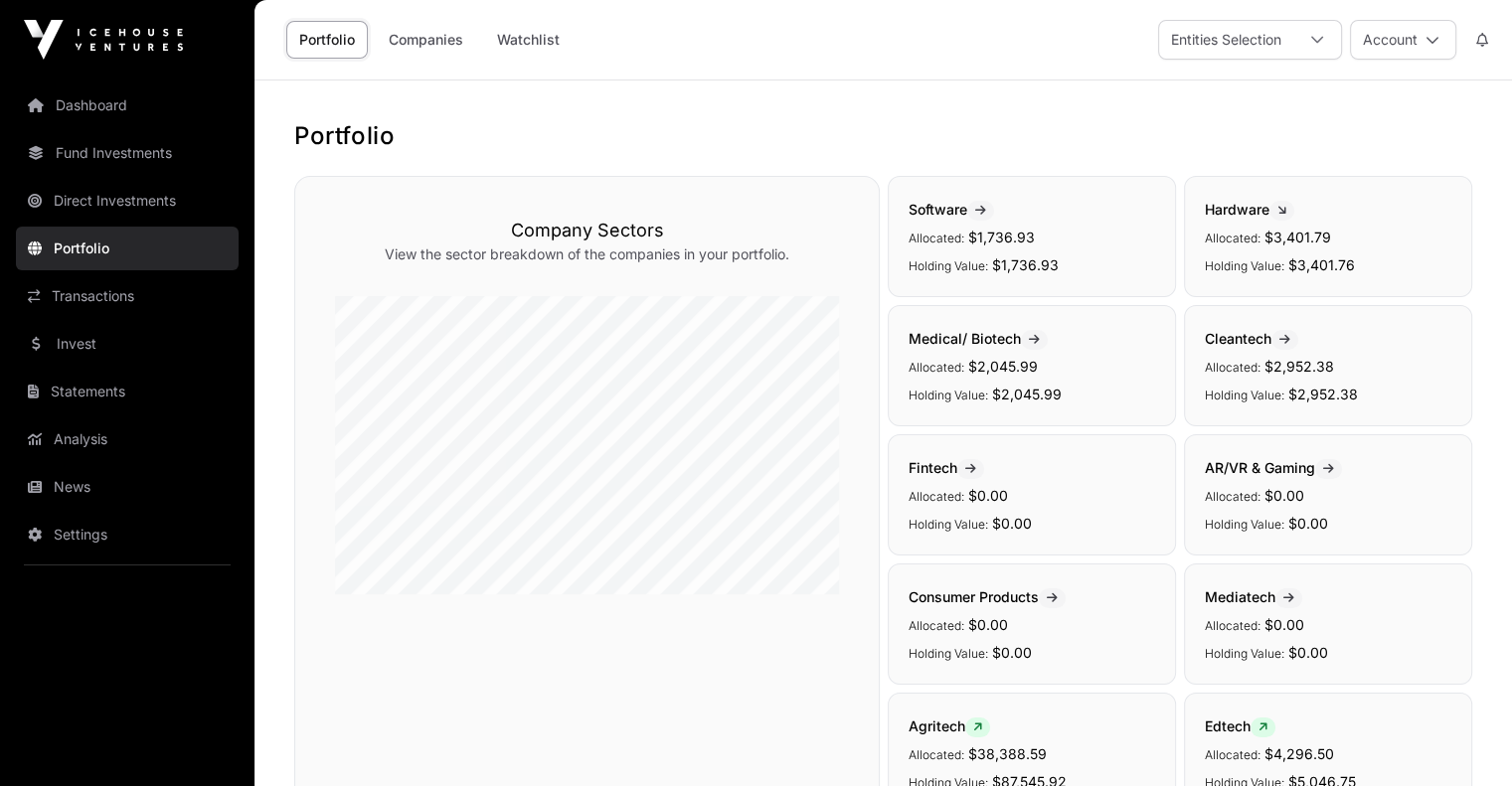click 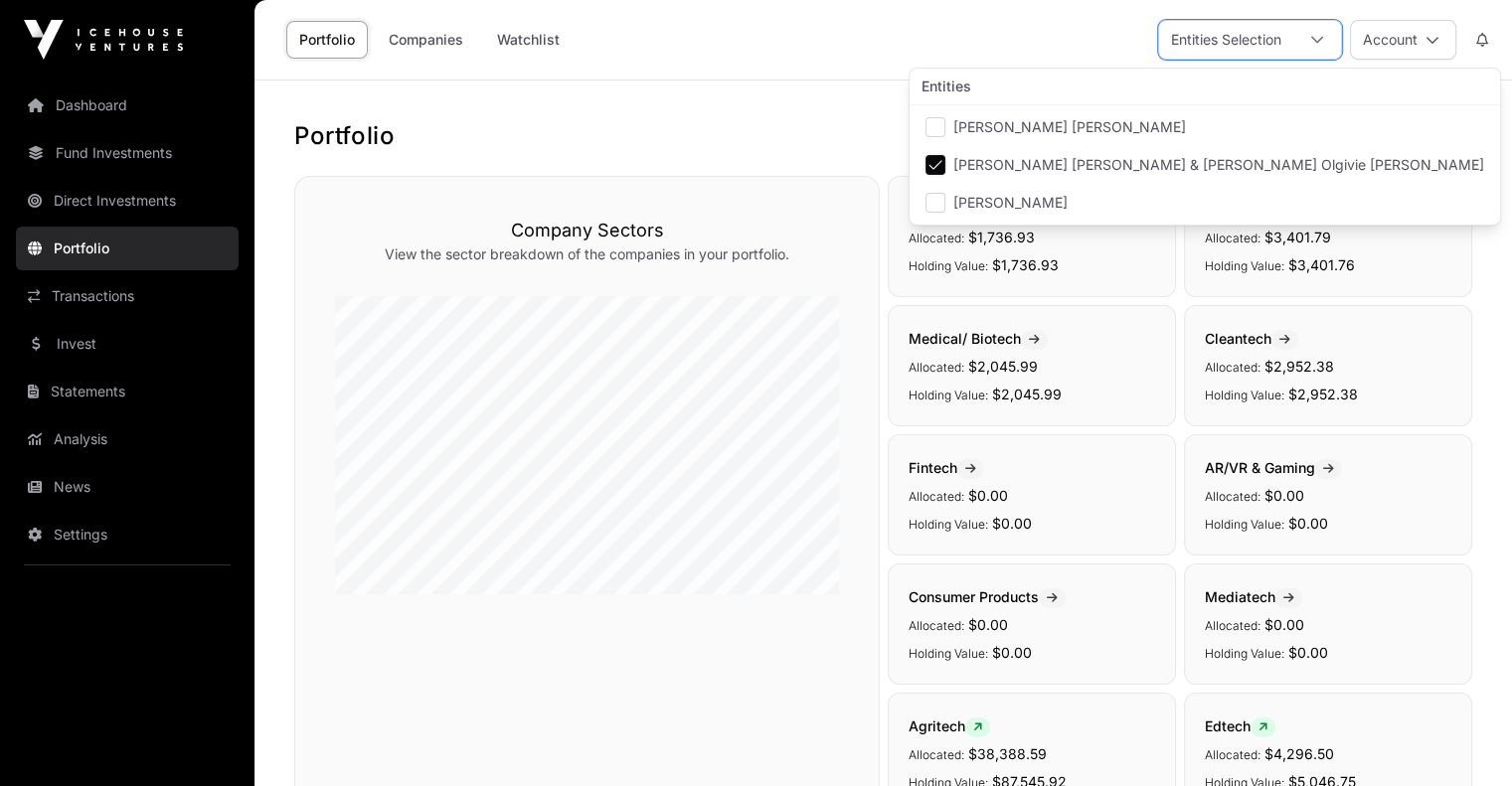 scroll, scrollTop: 20, scrollLeft: 12, axis: both 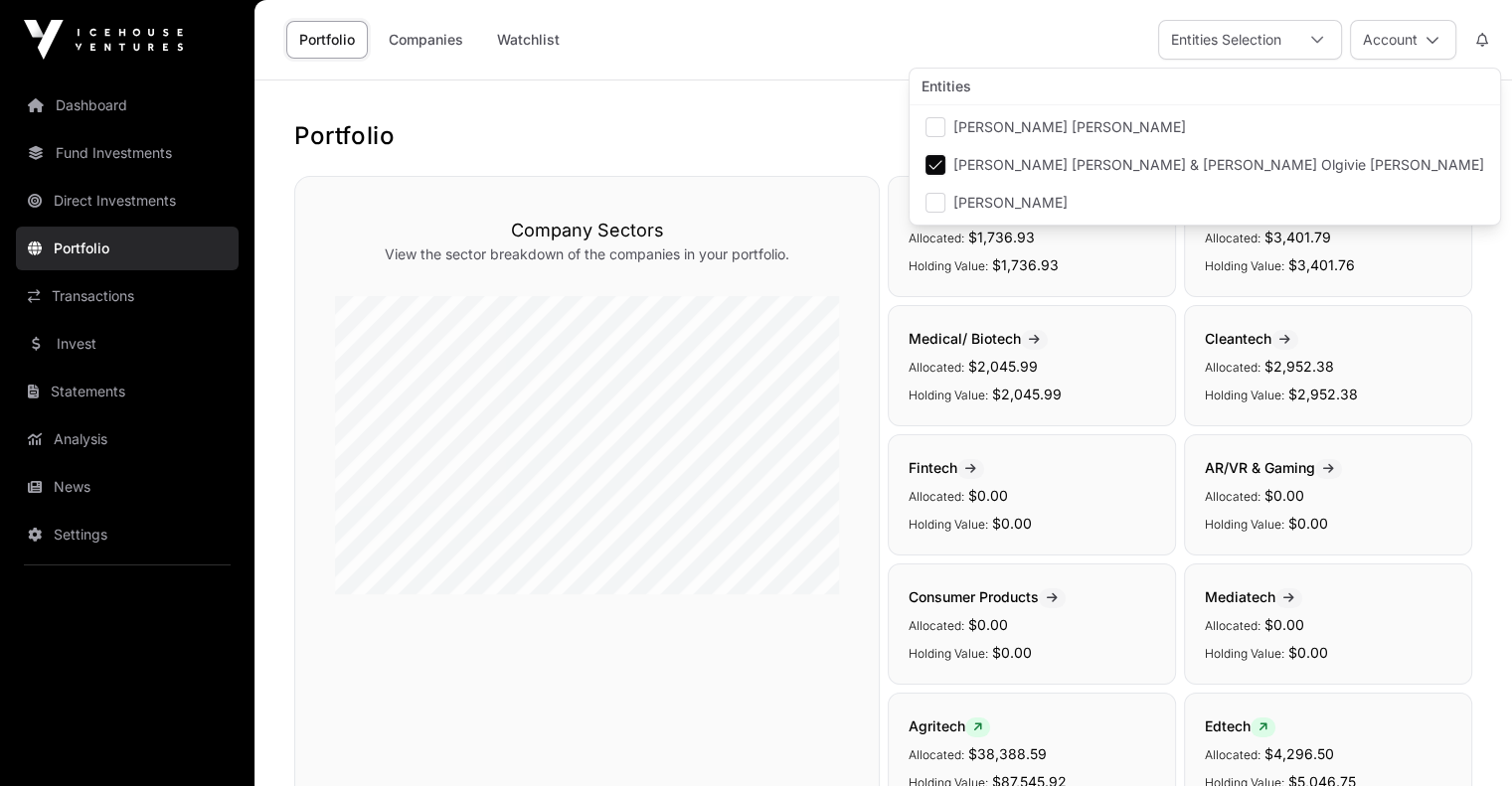click 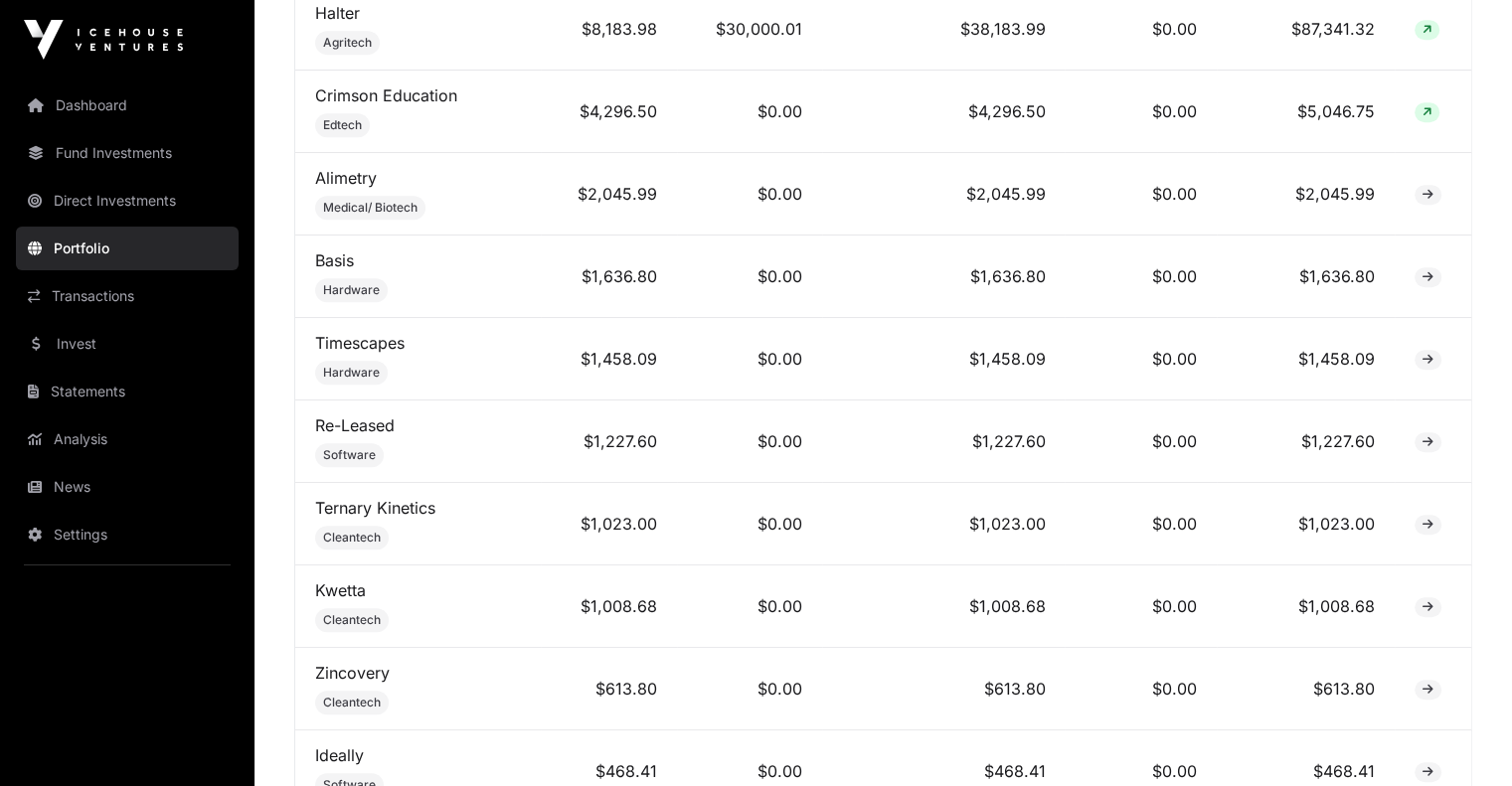 scroll, scrollTop: 985, scrollLeft: 0, axis: vertical 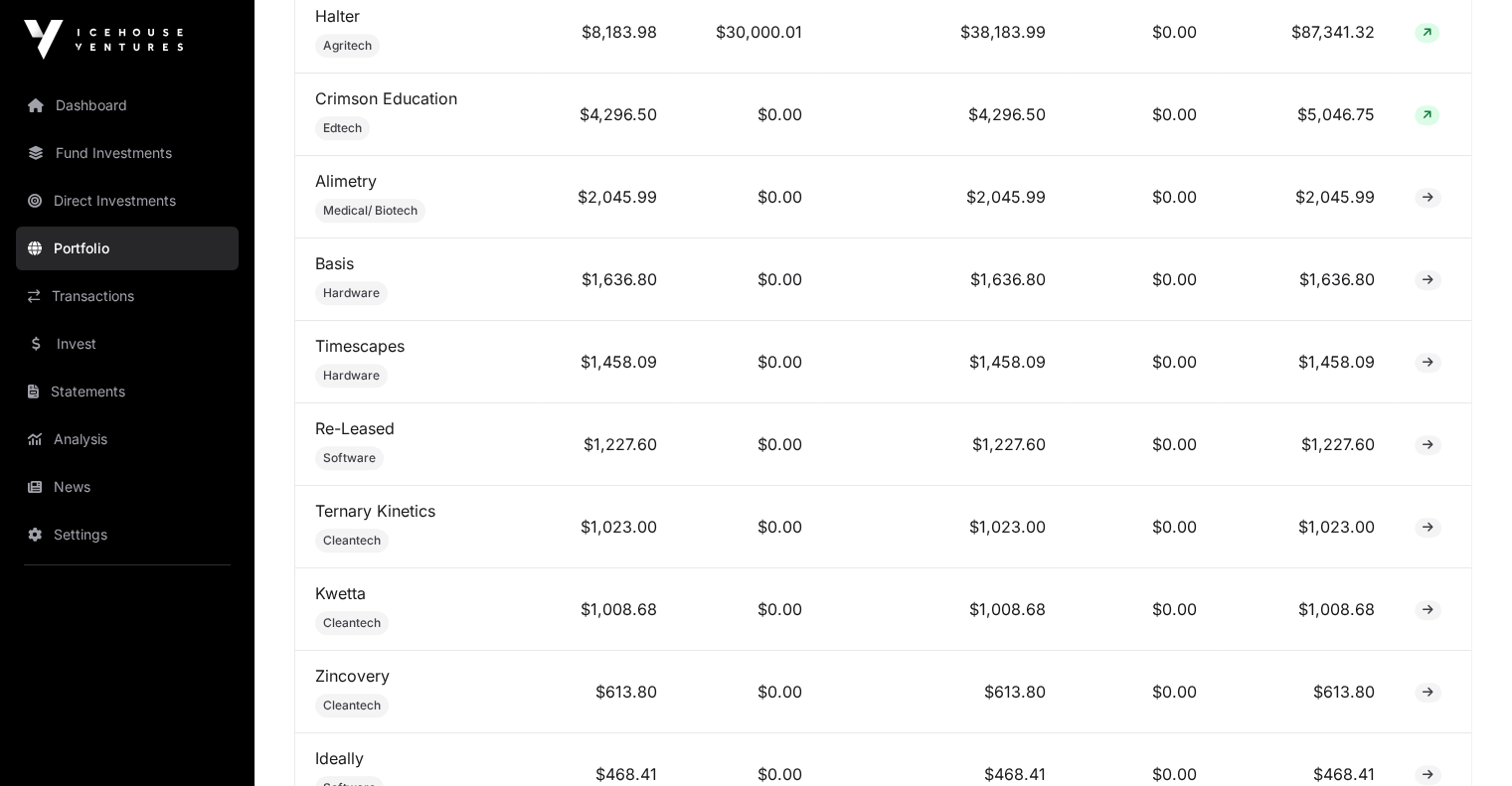 click on "Dashboard" 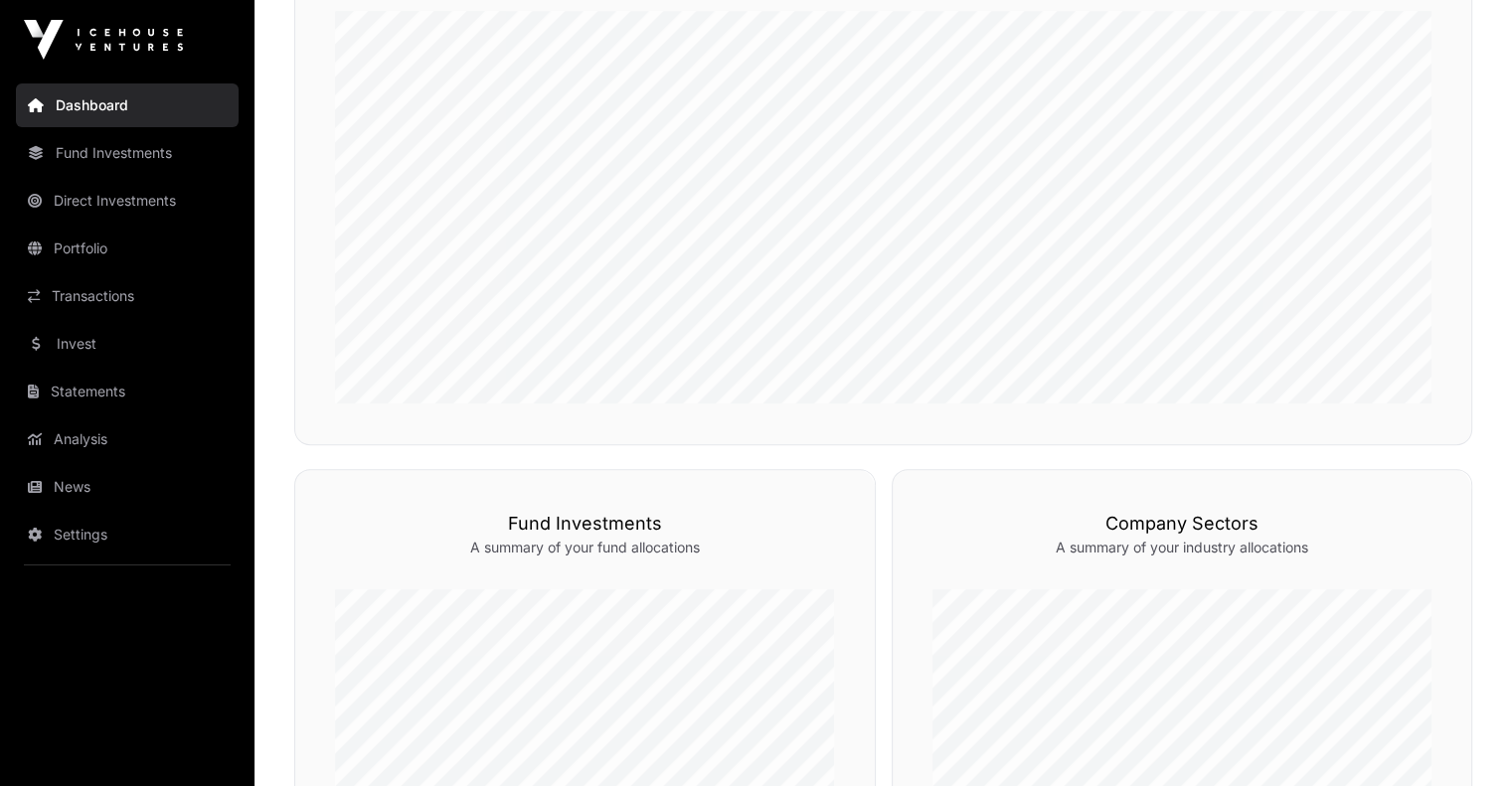 scroll, scrollTop: 0, scrollLeft: 0, axis: both 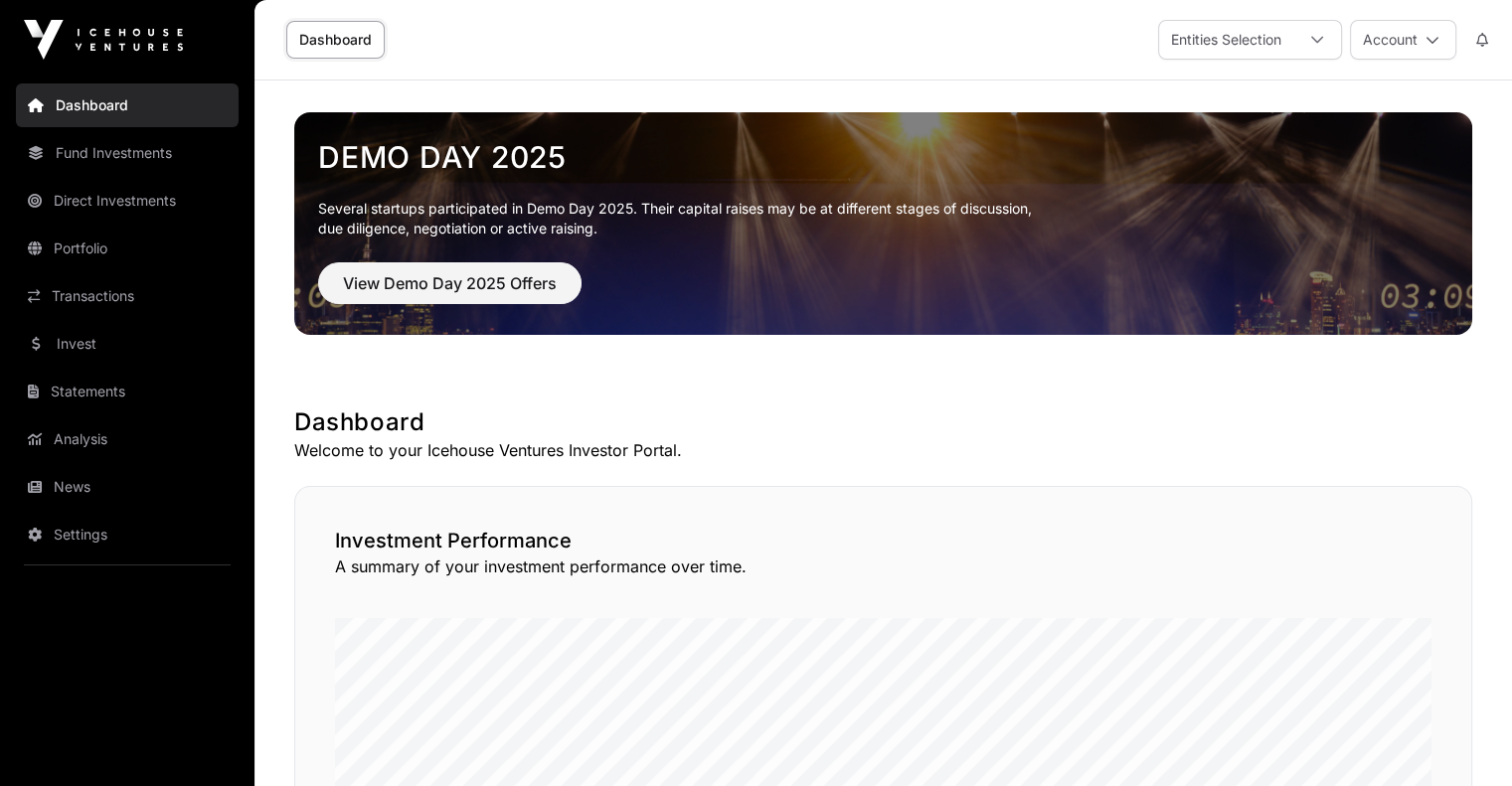click on "Entities Selection" 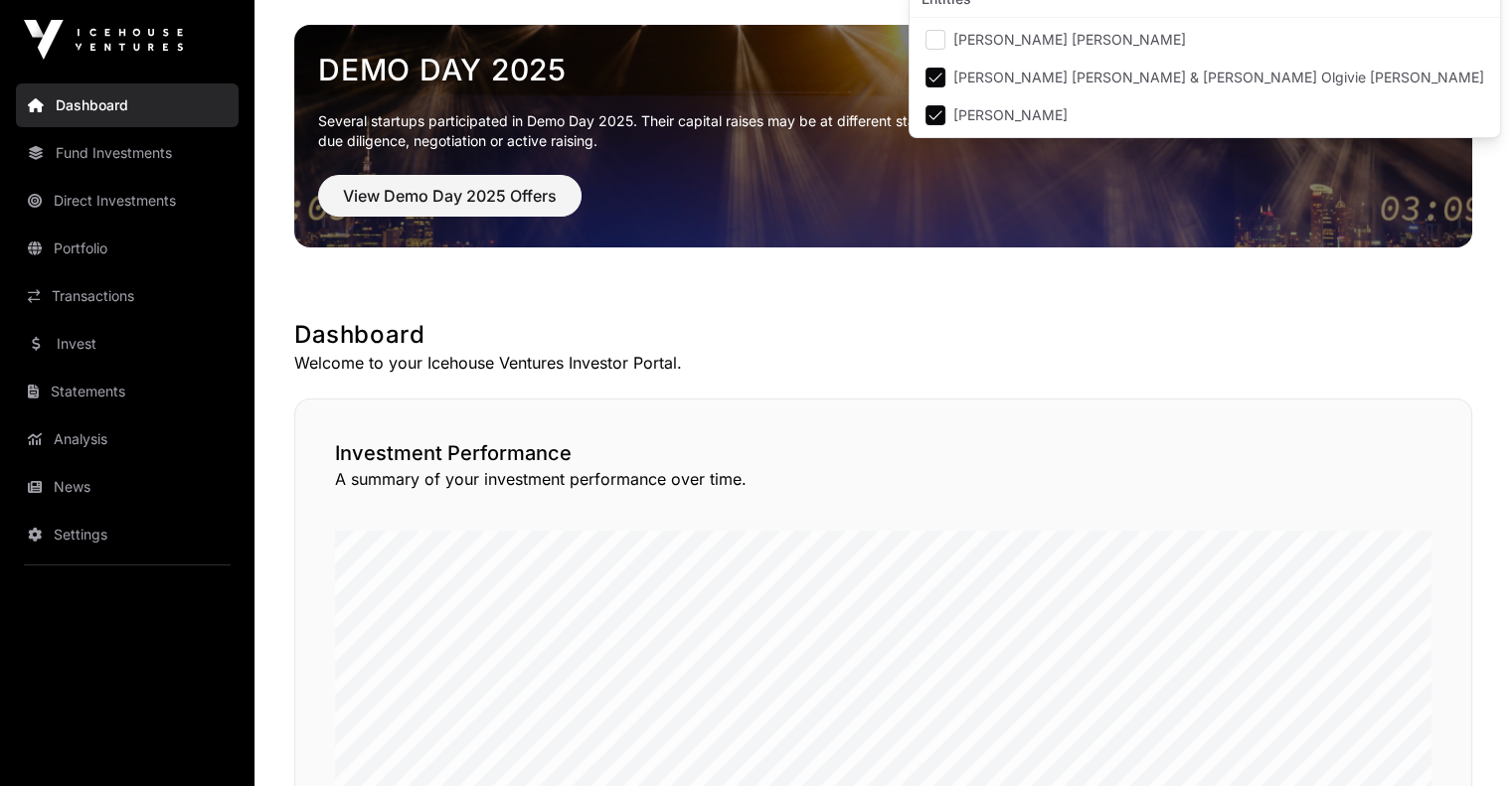 scroll, scrollTop: 0, scrollLeft: 0, axis: both 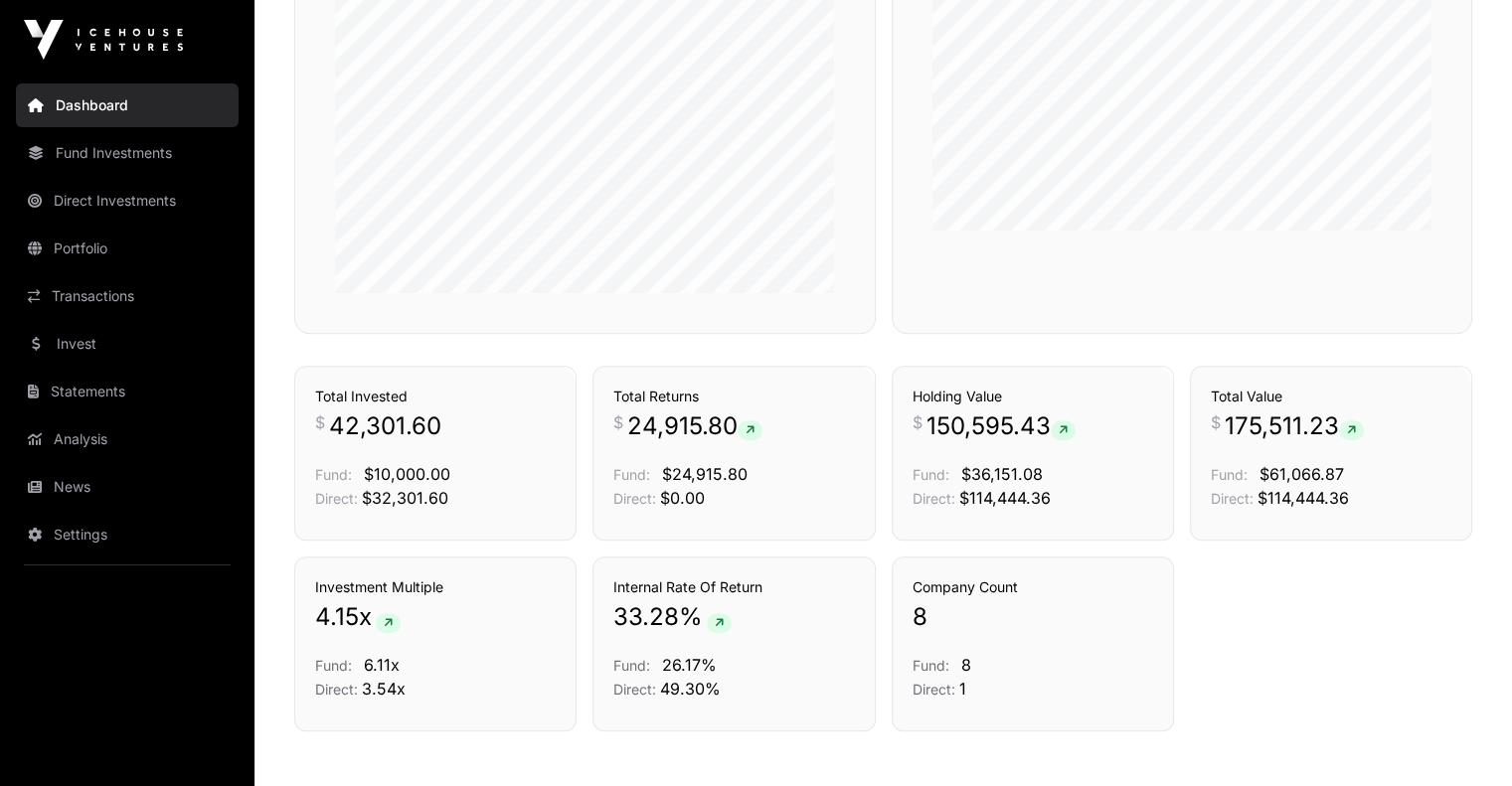click on "Analysis" 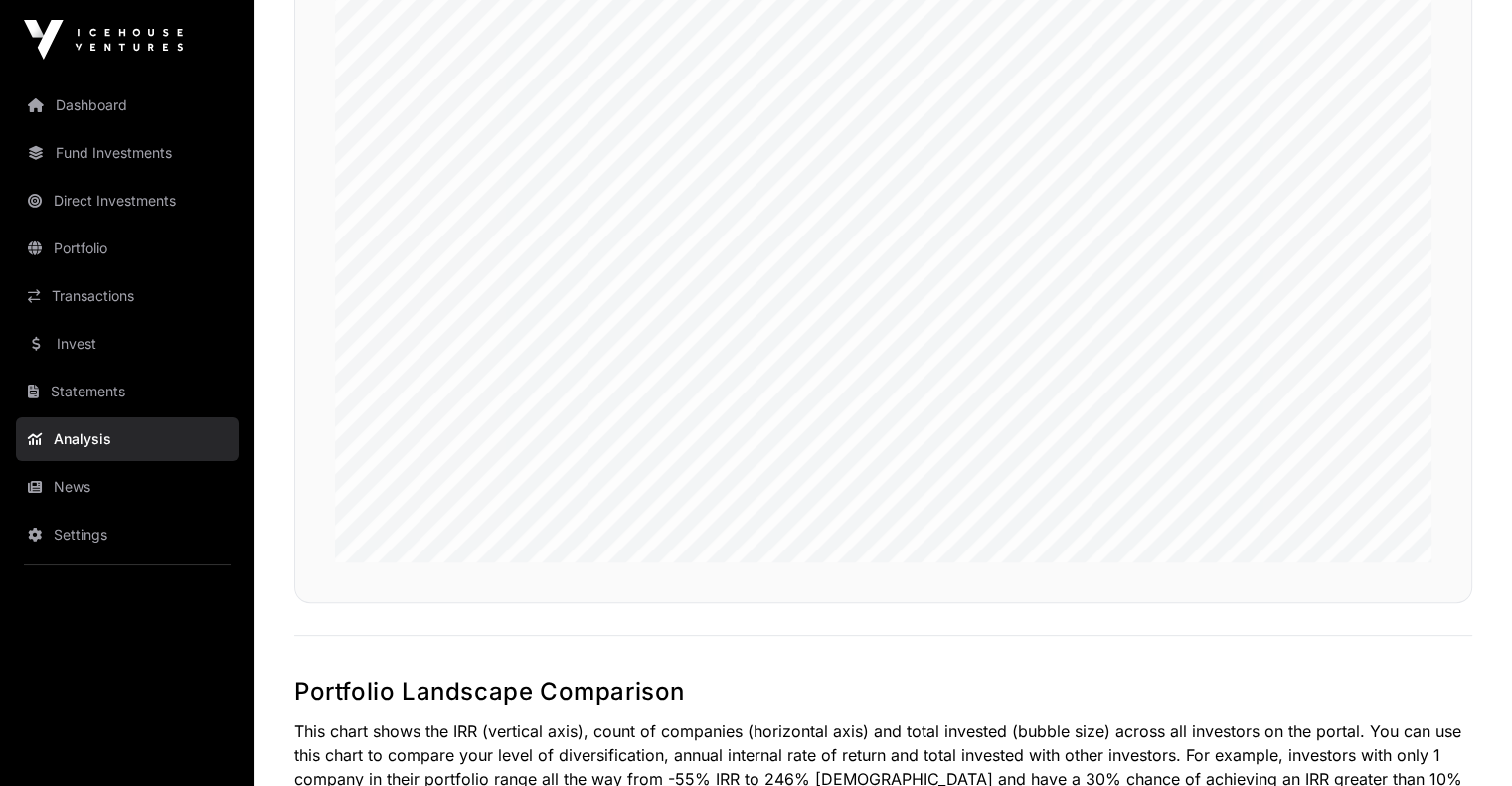 scroll, scrollTop: 0, scrollLeft: 0, axis: both 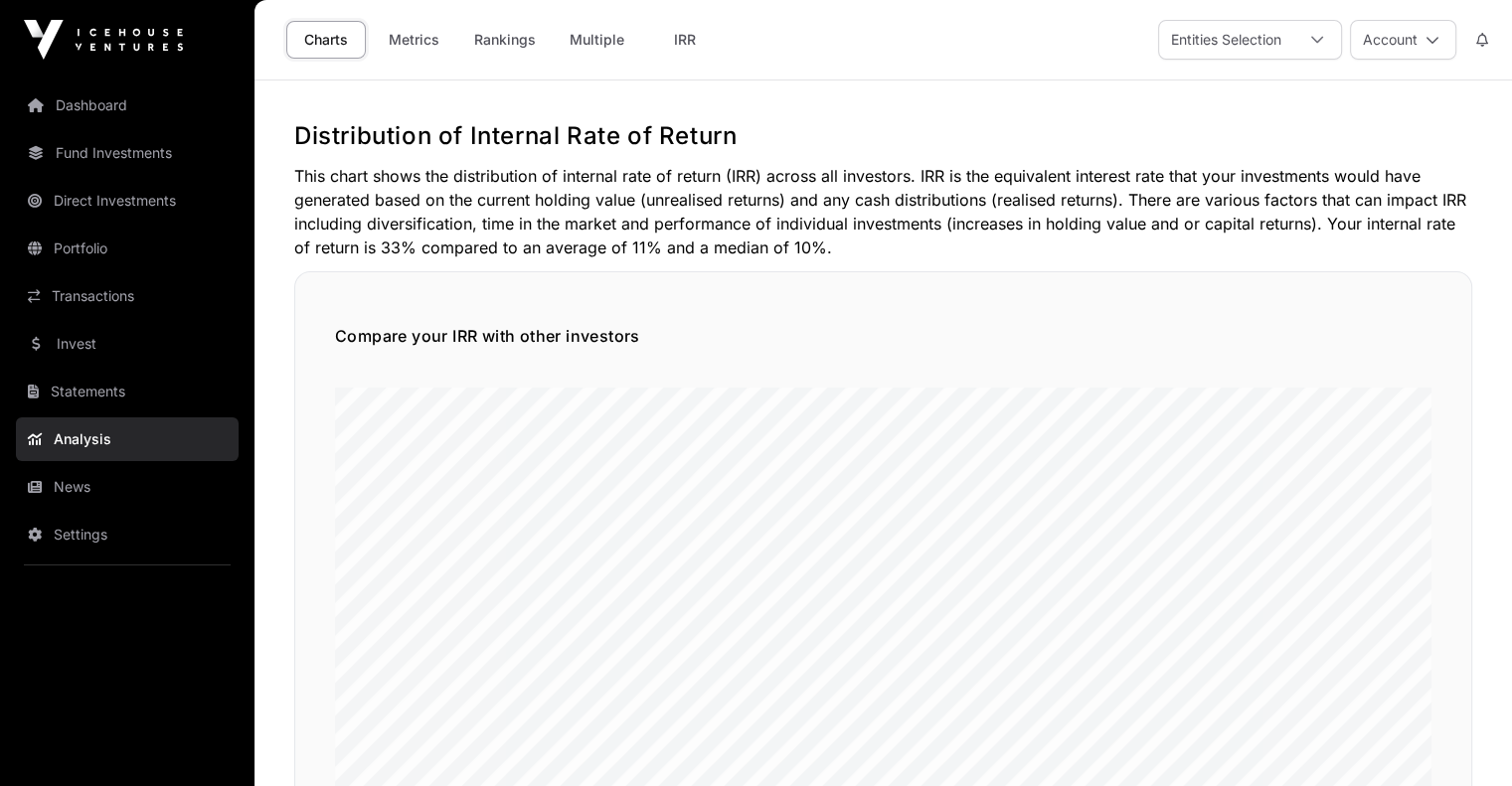 click on "Entities Selection" 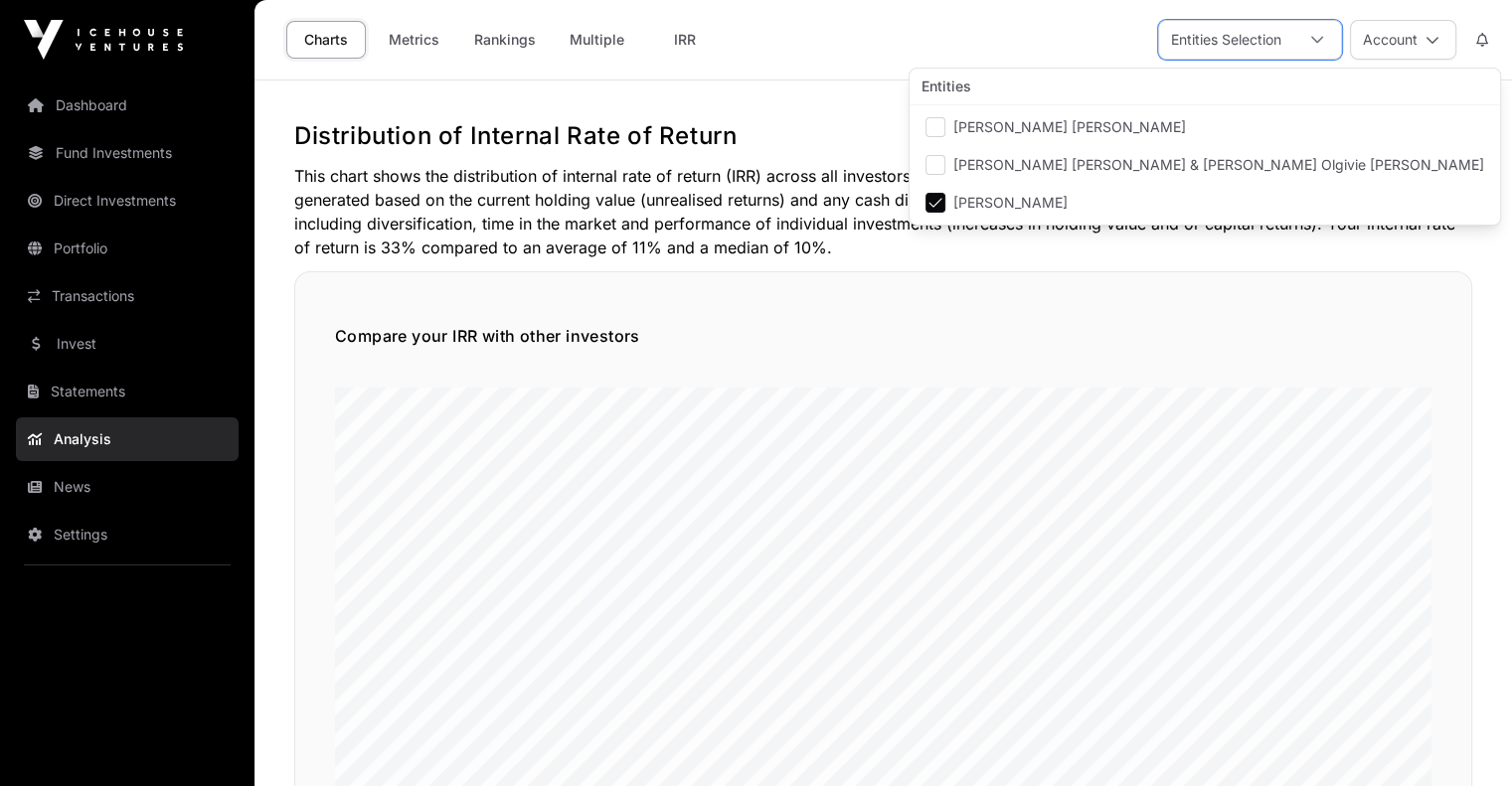 scroll, scrollTop: 20, scrollLeft: 12, axis: both 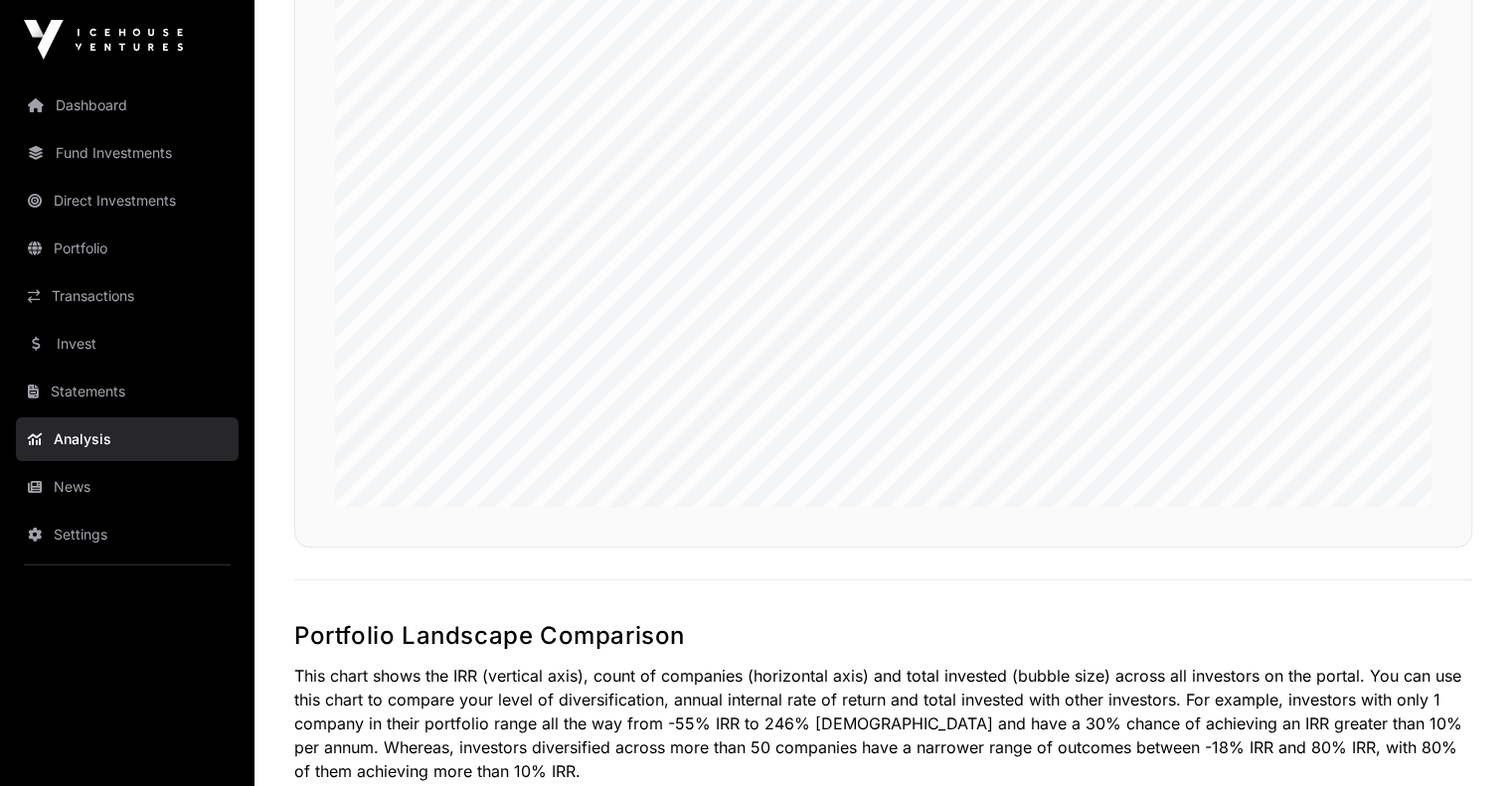 click on "Transactions" 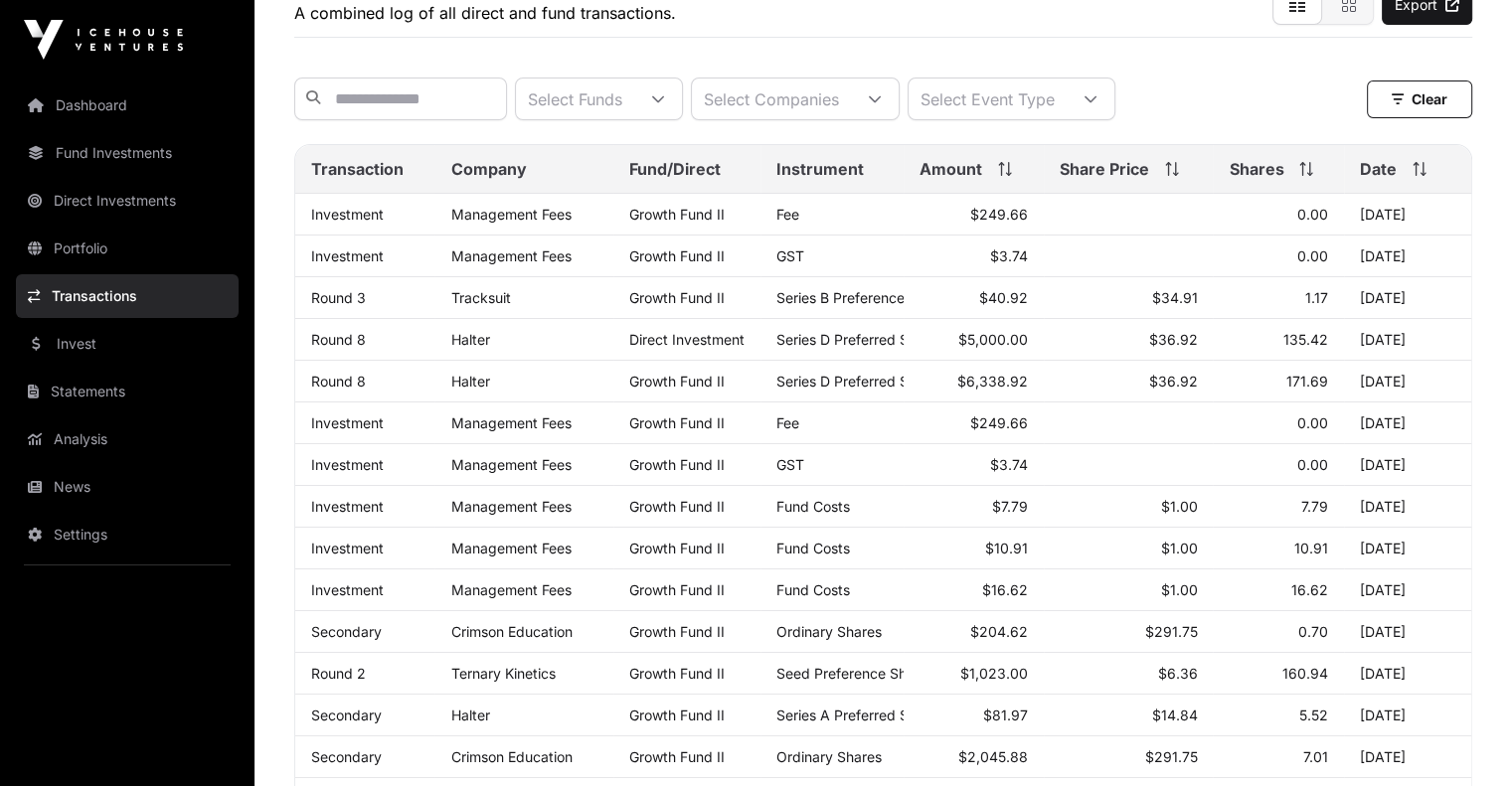 scroll, scrollTop: 0, scrollLeft: 0, axis: both 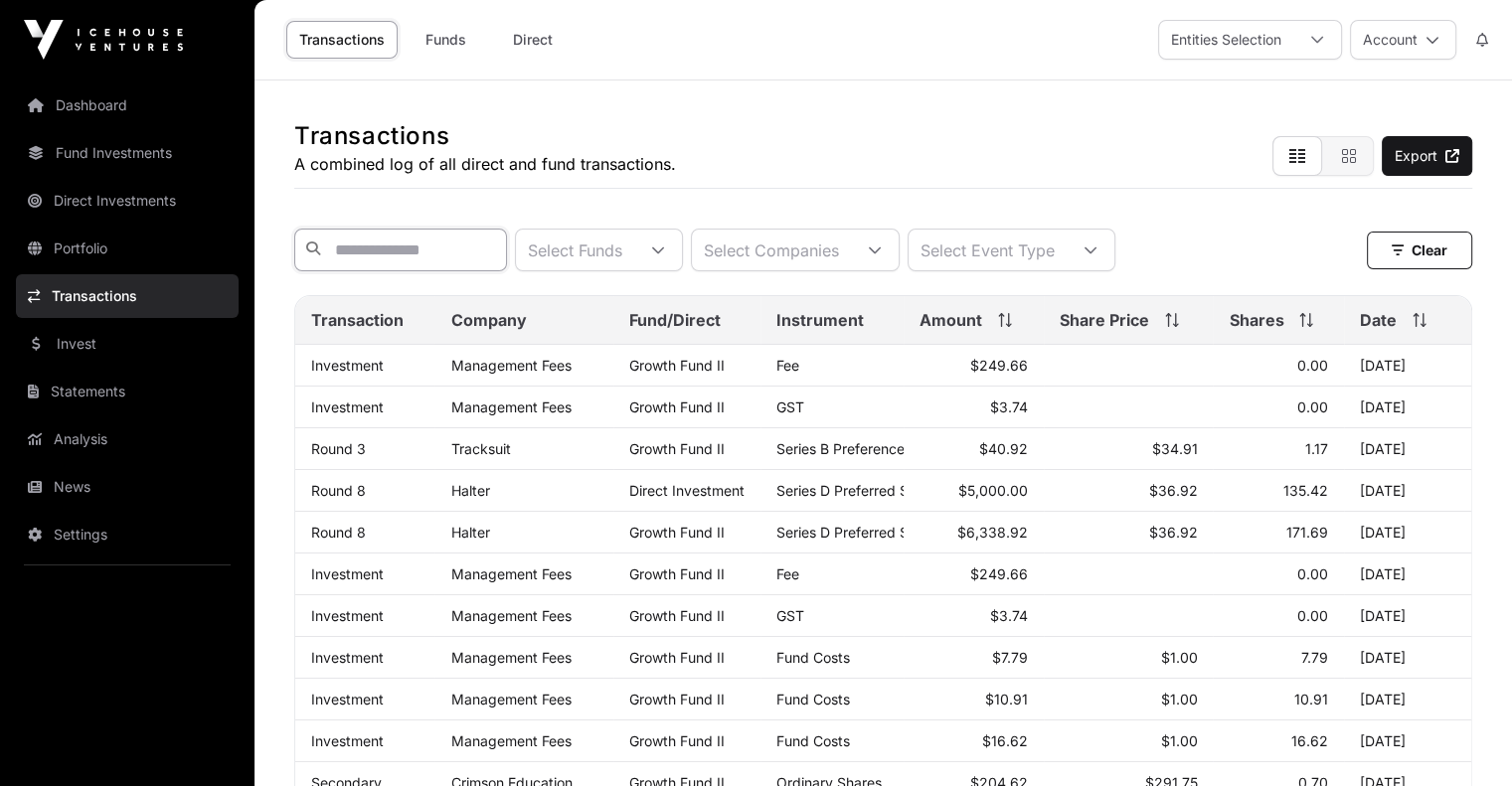 click 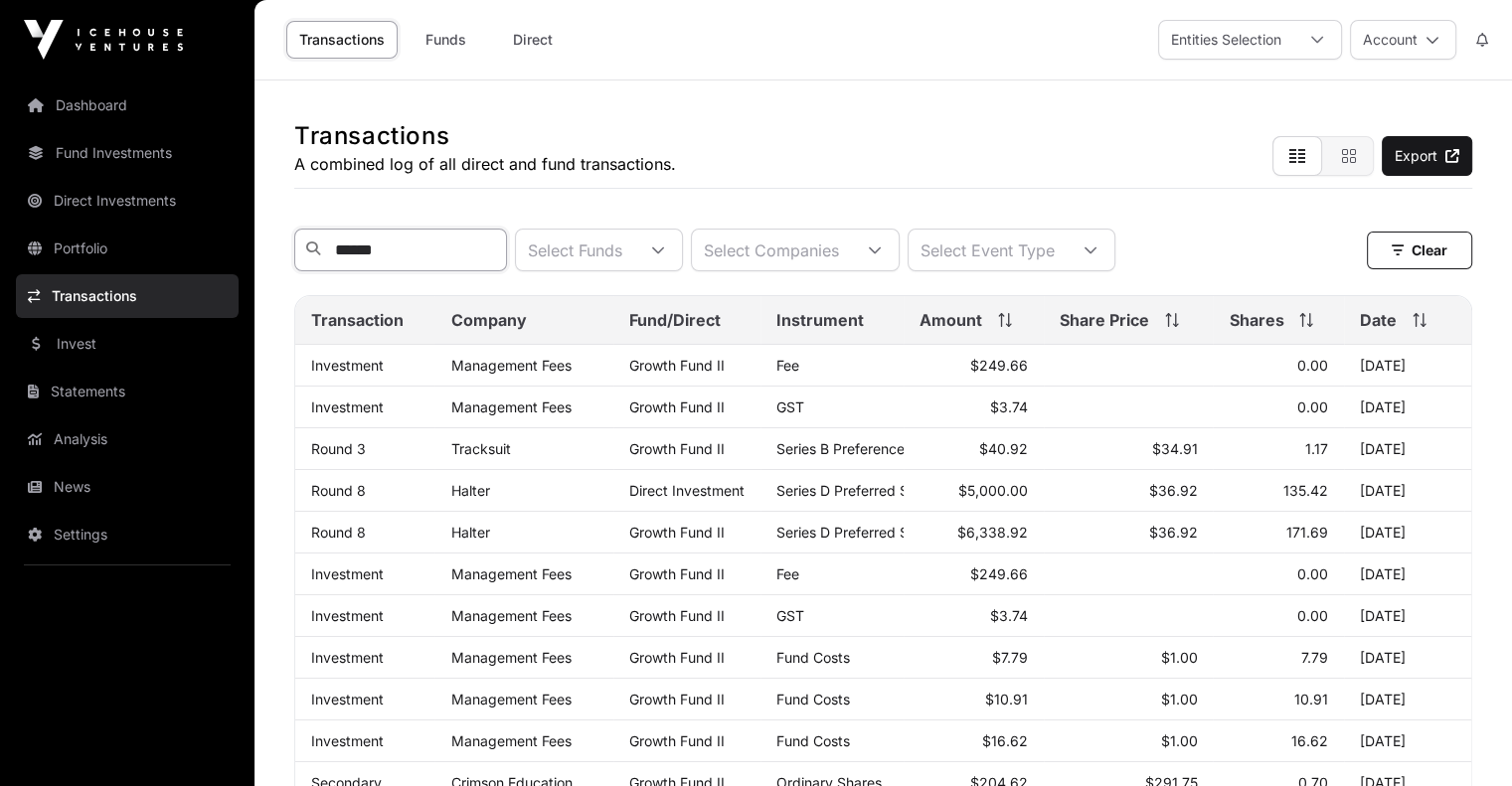type on "******" 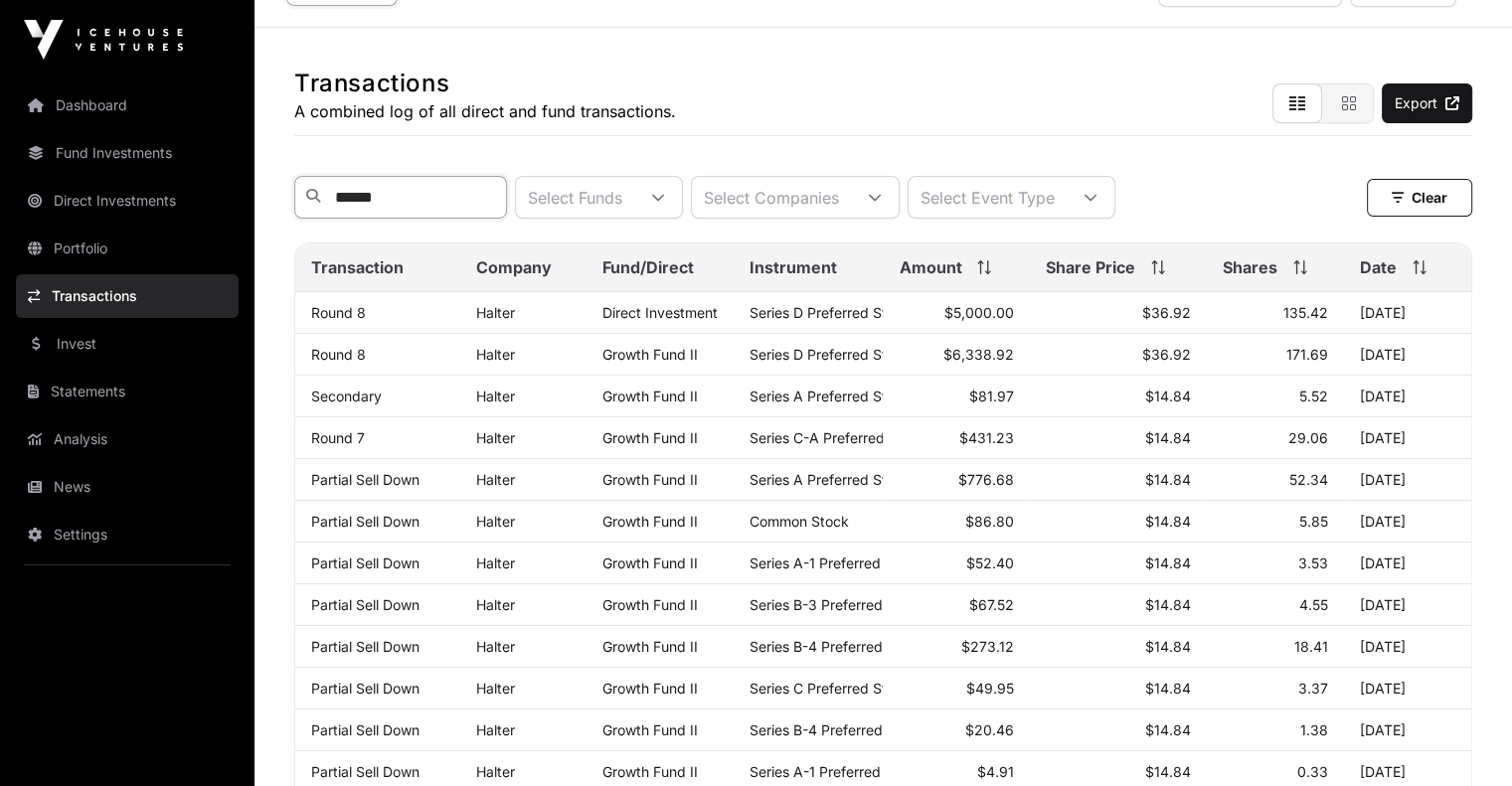 scroll, scrollTop: 0, scrollLeft: 0, axis: both 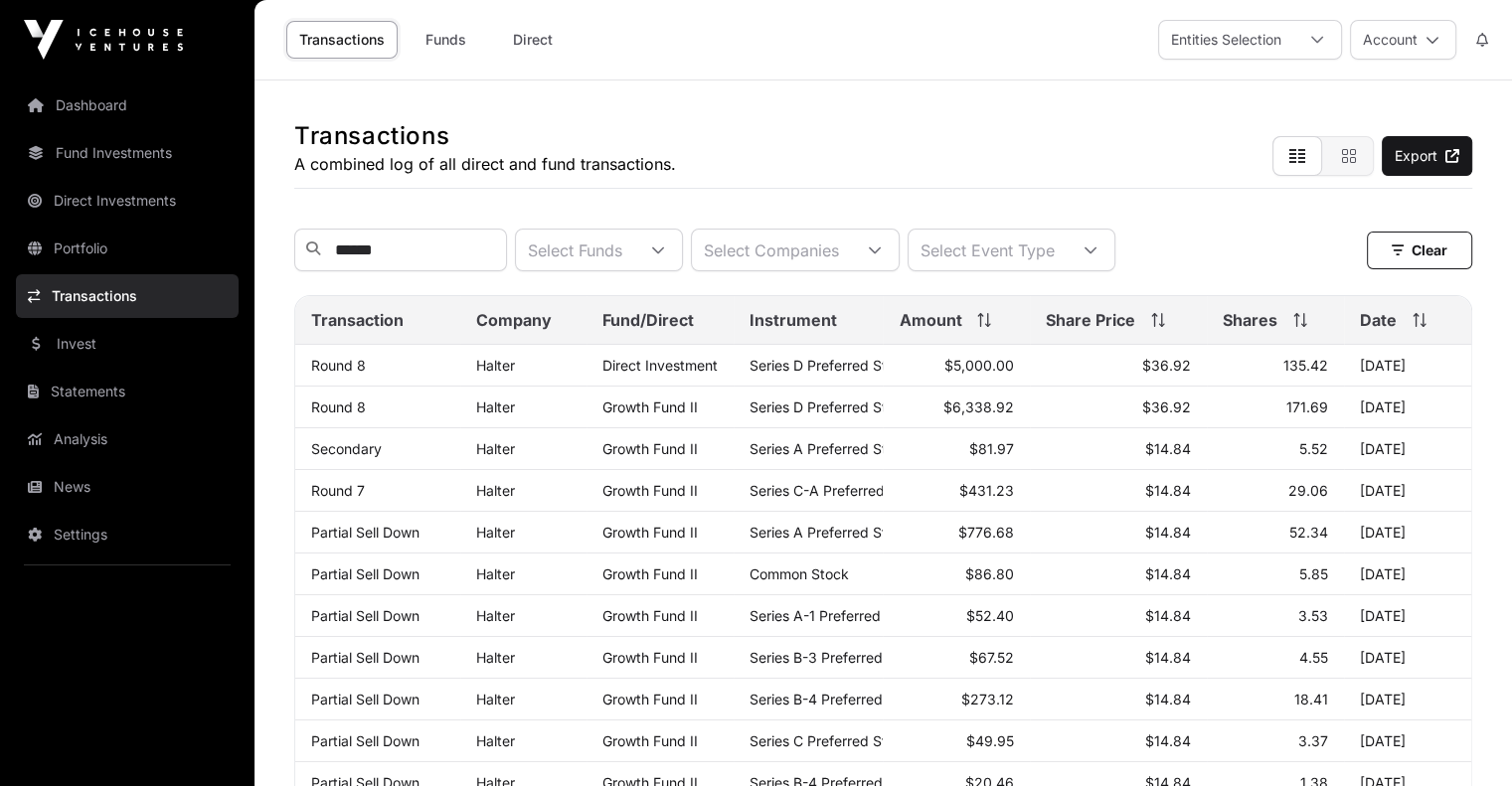 click 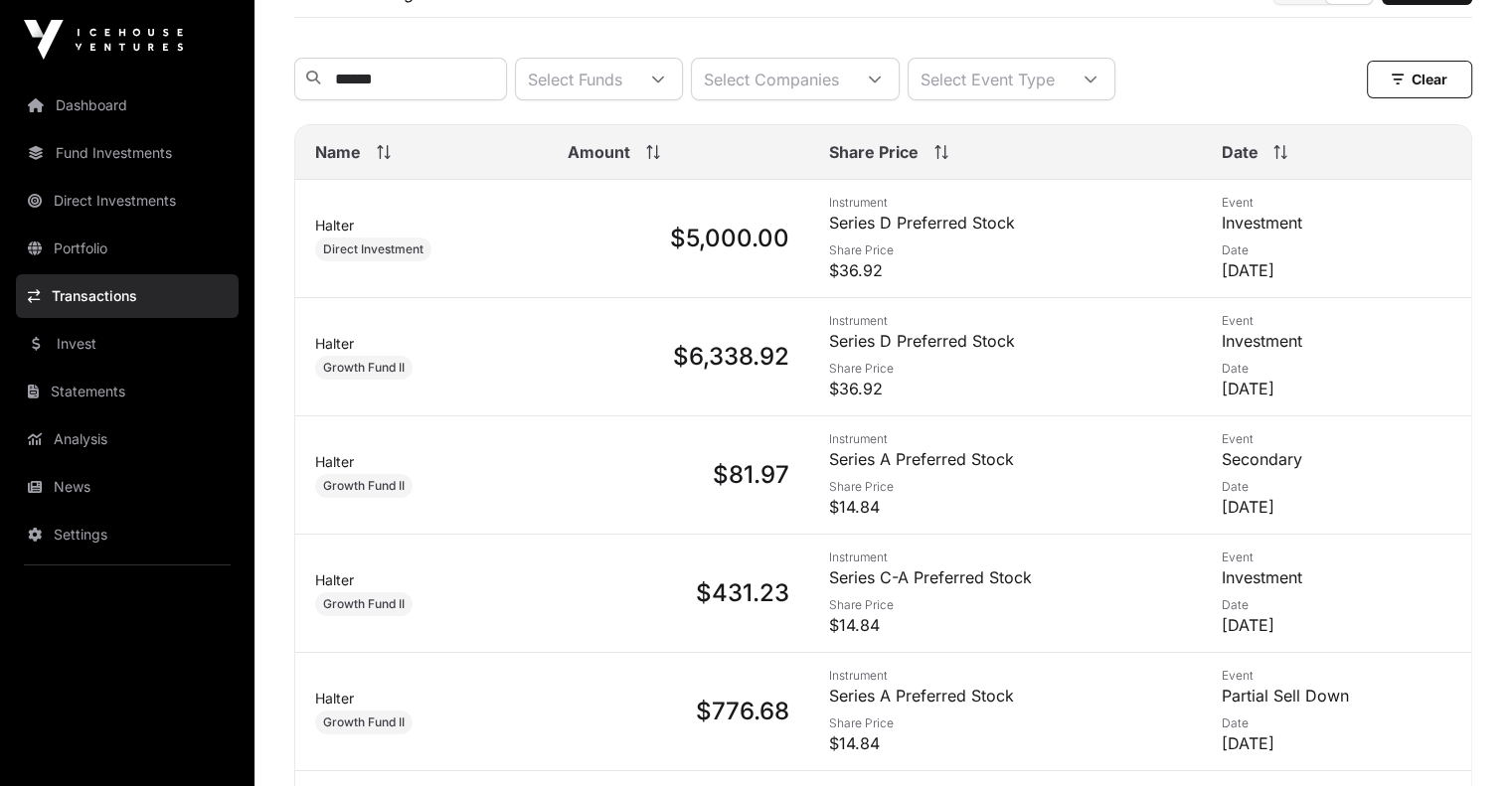 scroll, scrollTop: 0, scrollLeft: 0, axis: both 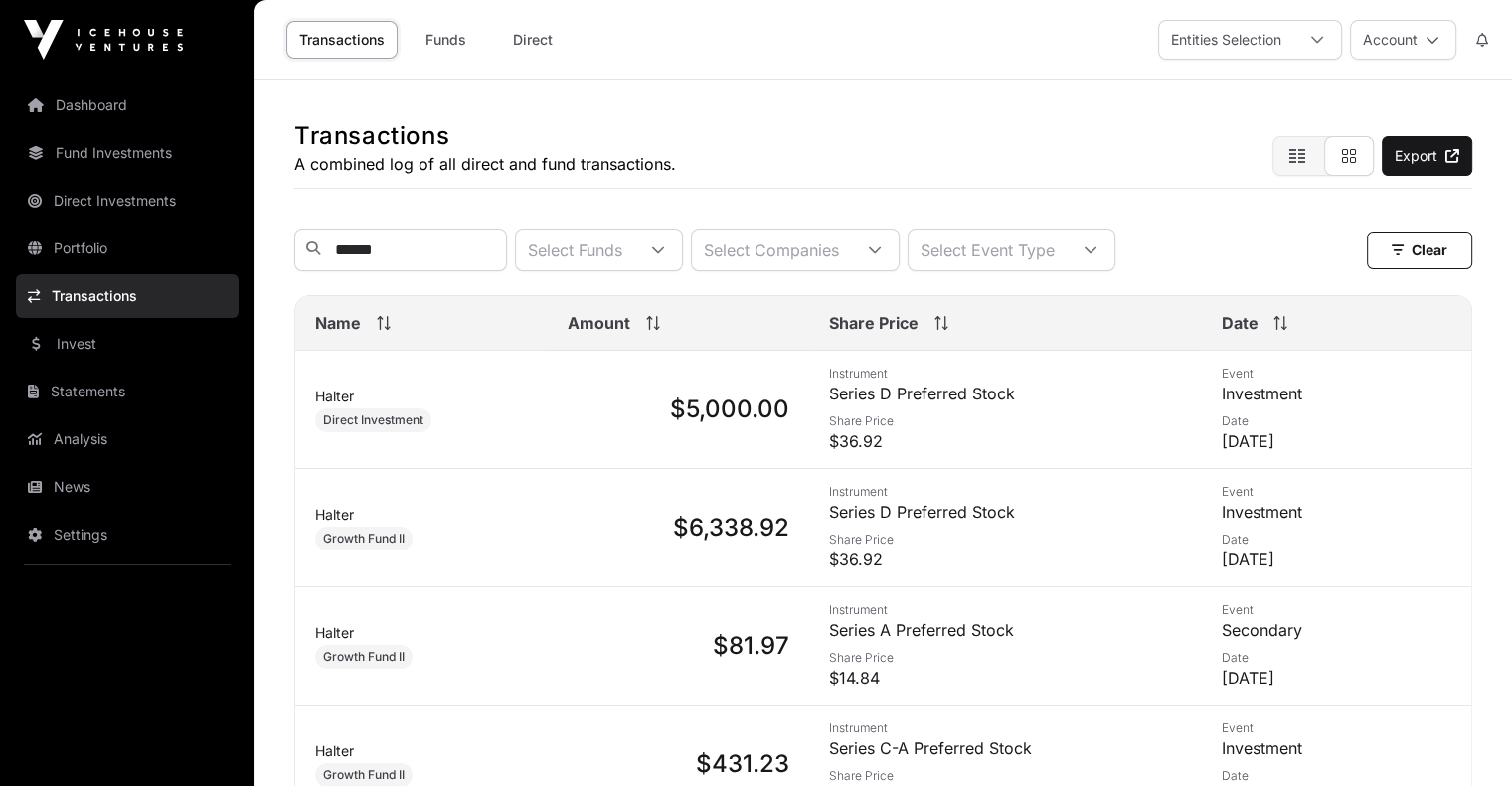 click on "Funds" 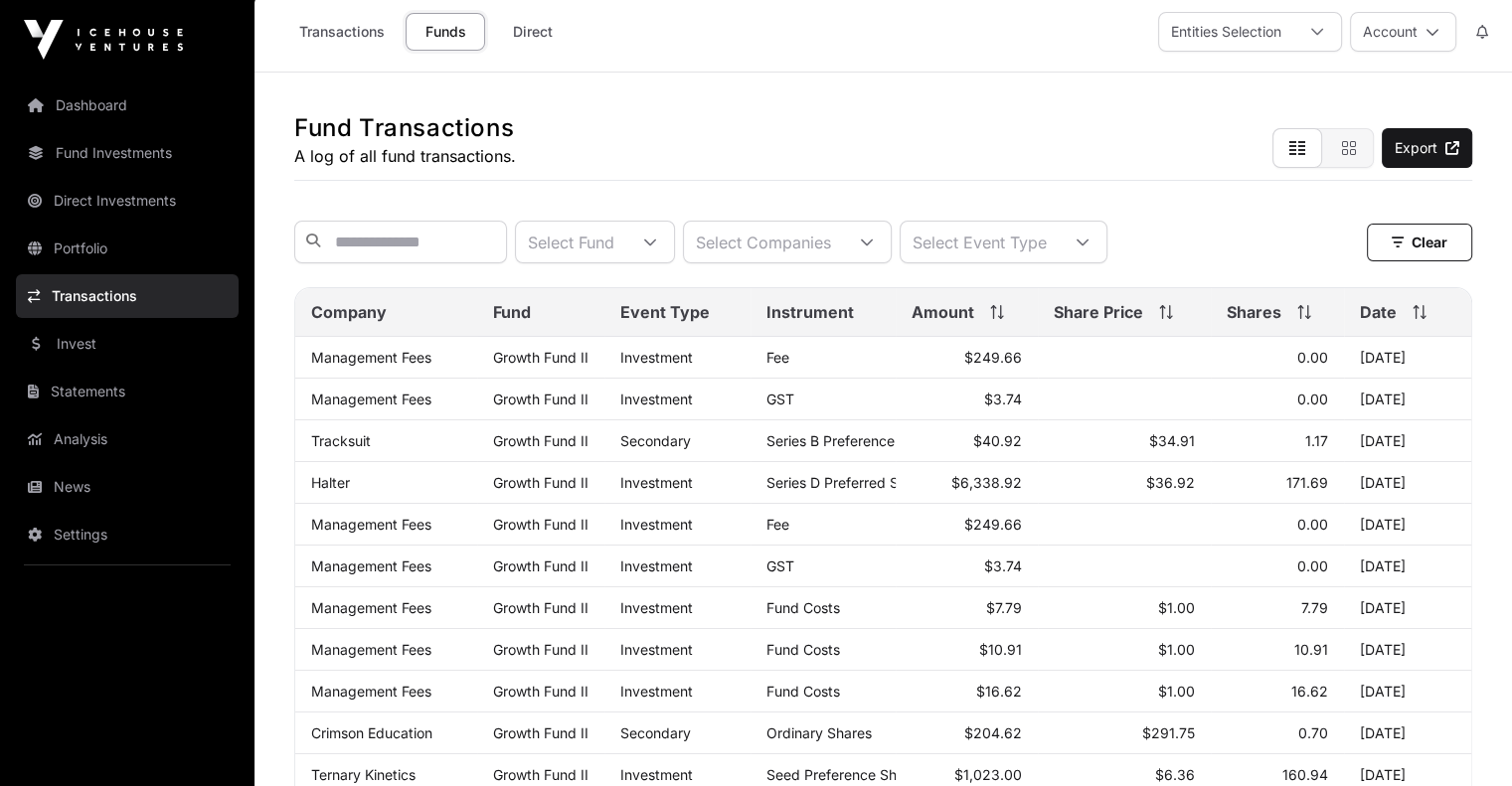 scroll, scrollTop: 8, scrollLeft: 0, axis: vertical 